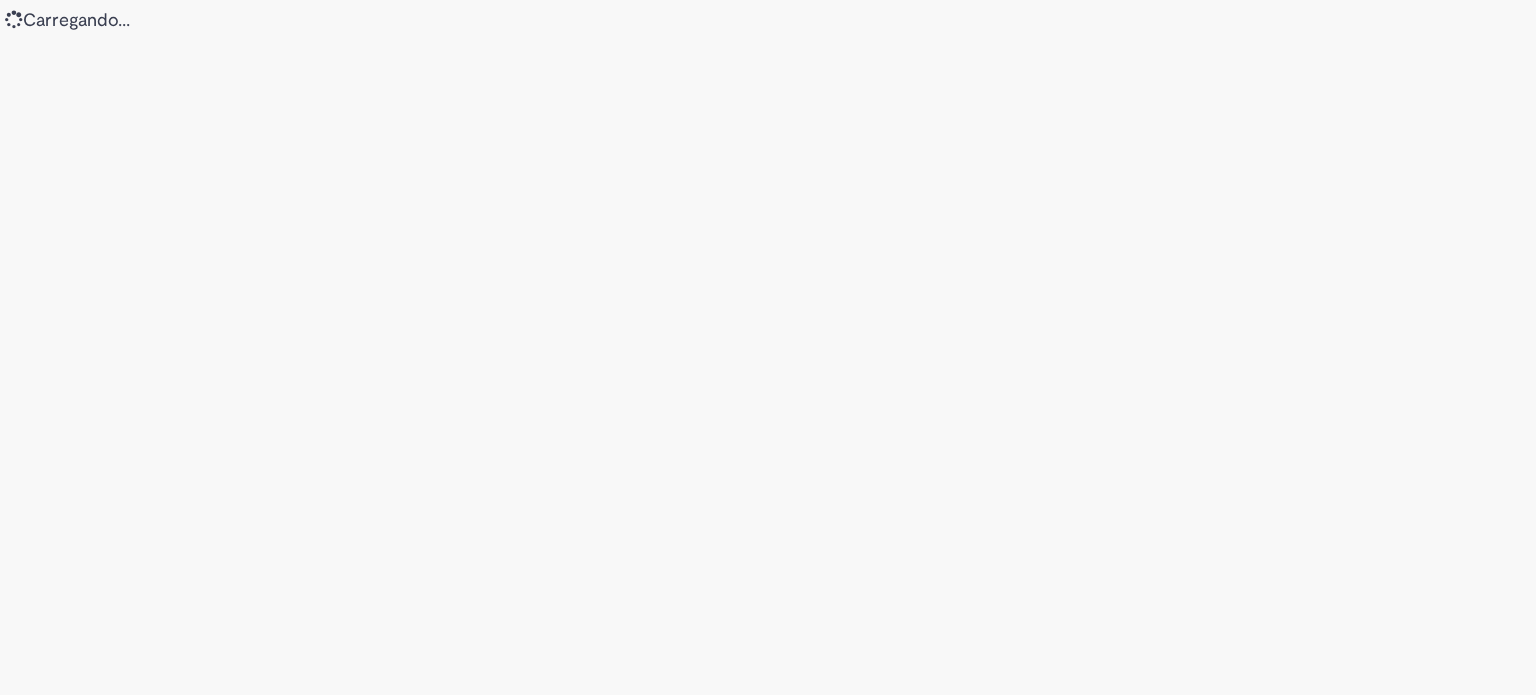 scroll, scrollTop: 0, scrollLeft: 0, axis: both 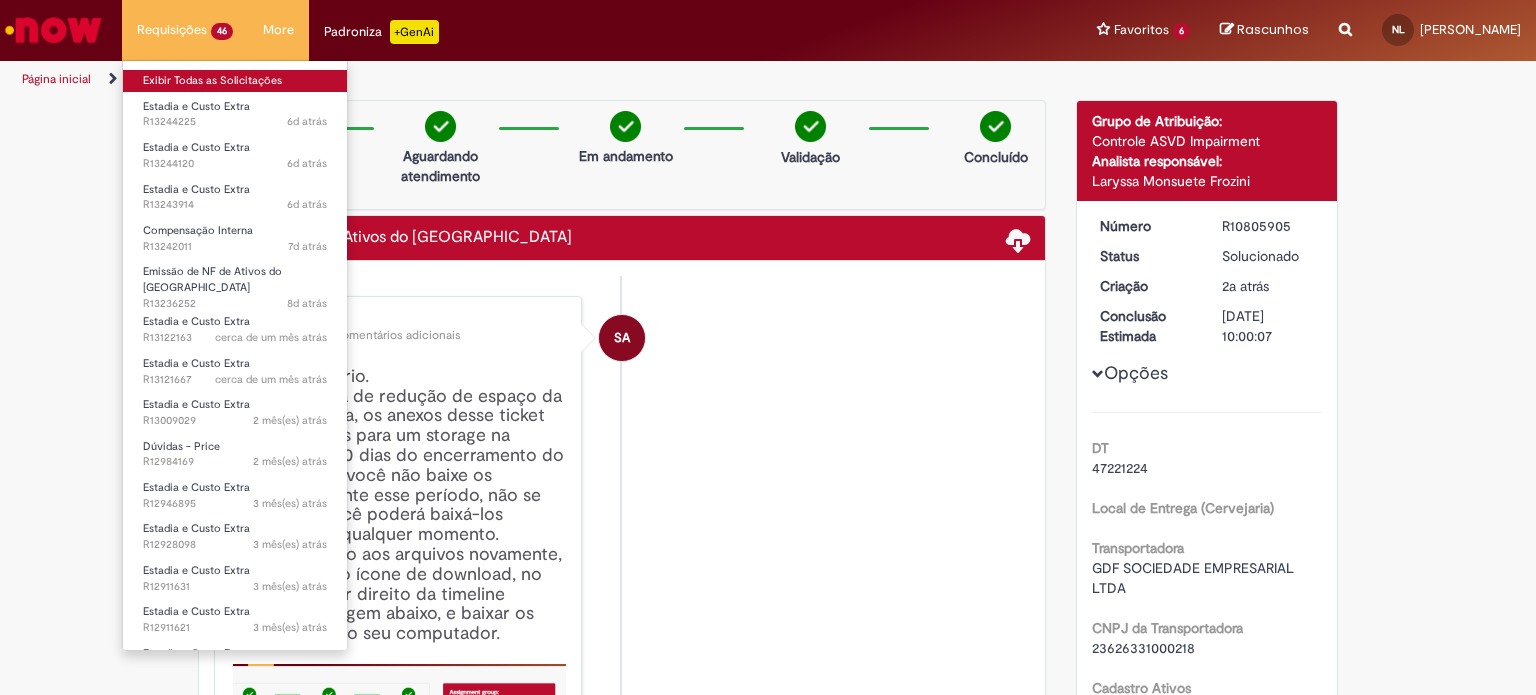 click on "Exibir Todas as Solicitações" at bounding box center (235, 81) 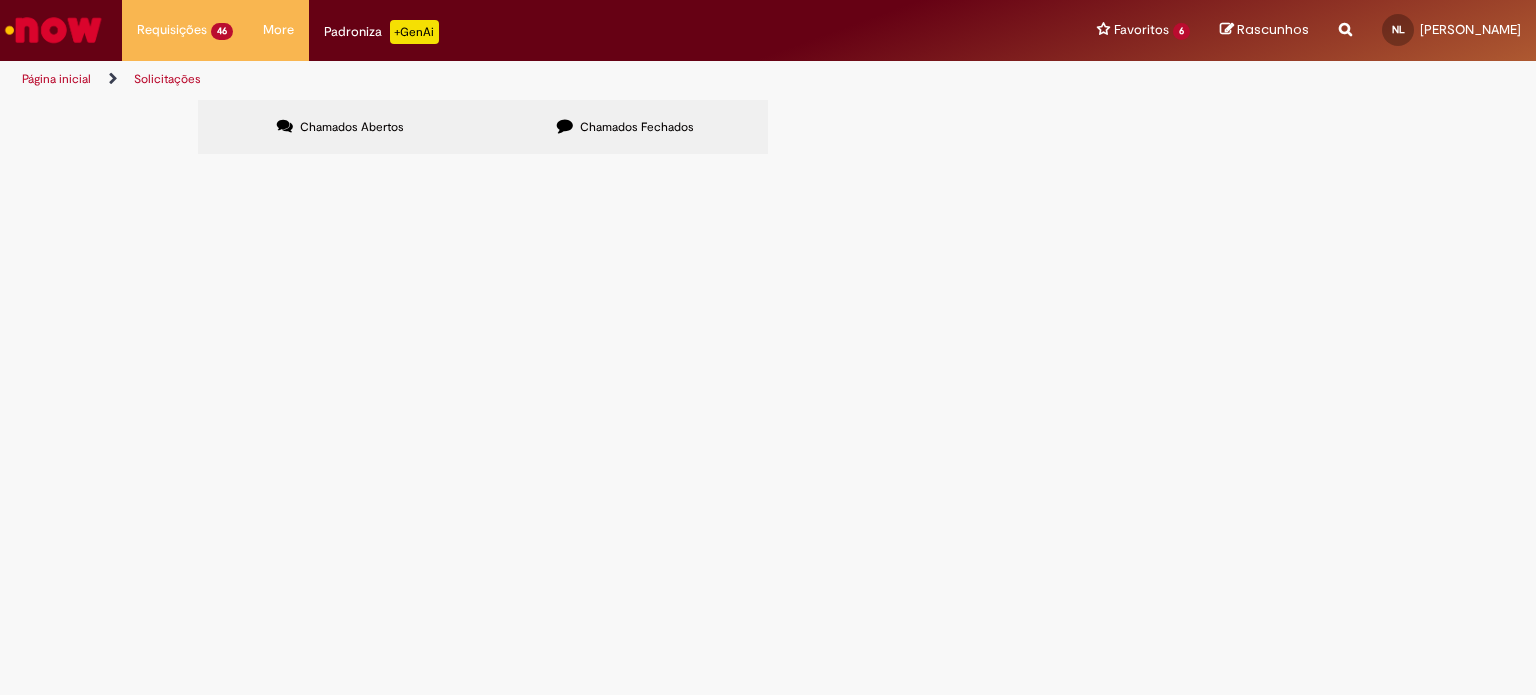 click on "DEVOLUÇÃO DE ATIVO DE GIRO DT 61017811010001" at bounding box center (0, 0) 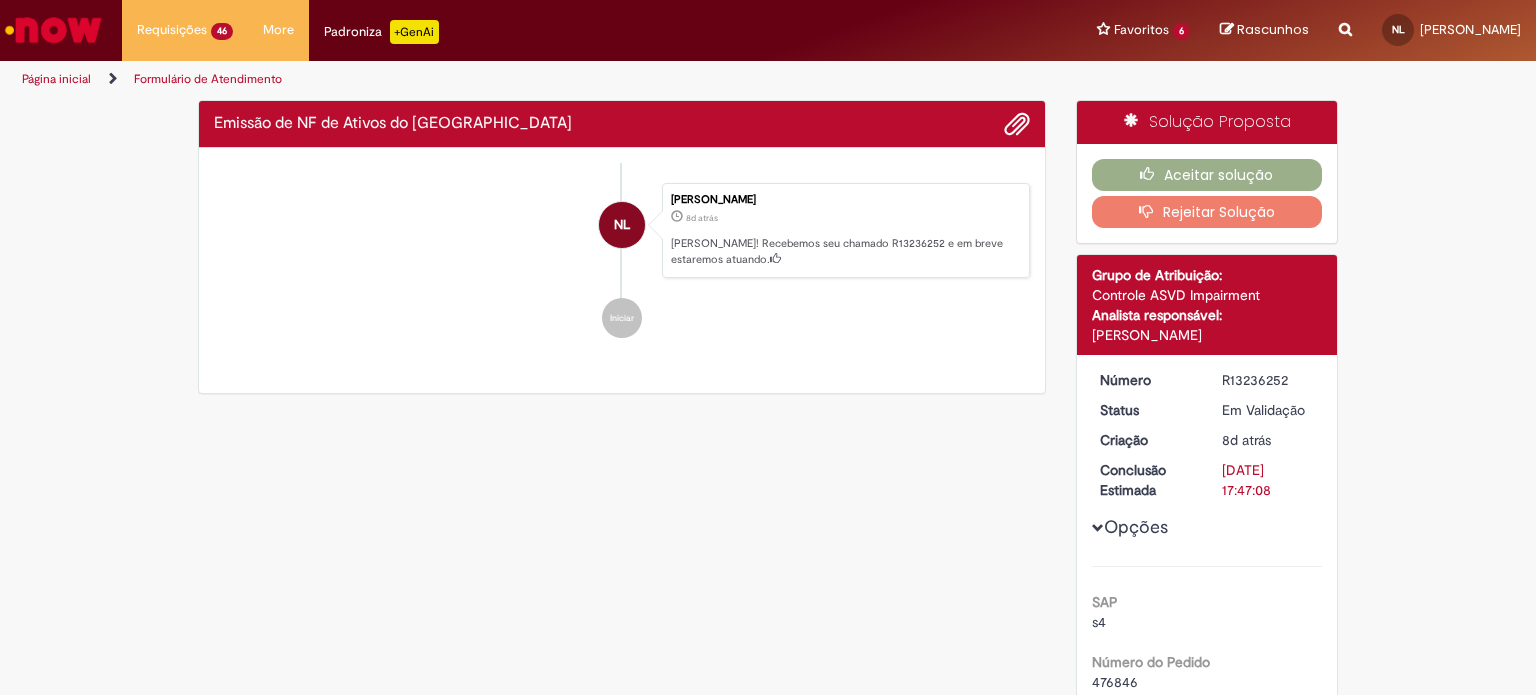 click on "Verificar Código de Barras
Emissão de NF de Ativos do ASVD
Enviar
NL
NIVALDO LELIS
8d atrás 8 dias atrás
Ola! Recebemos seu chamado R13236252 e em breve estaremos atuando.
Iniciar
Solução Proposta
Aceitar solução   Rejeitar Solução
Detalhes do tíquete
Grupo de Atribuição:
Controle ASVD Impairment
Analista responsável:
Franciele De Lima
Número" at bounding box center (768, 1039) 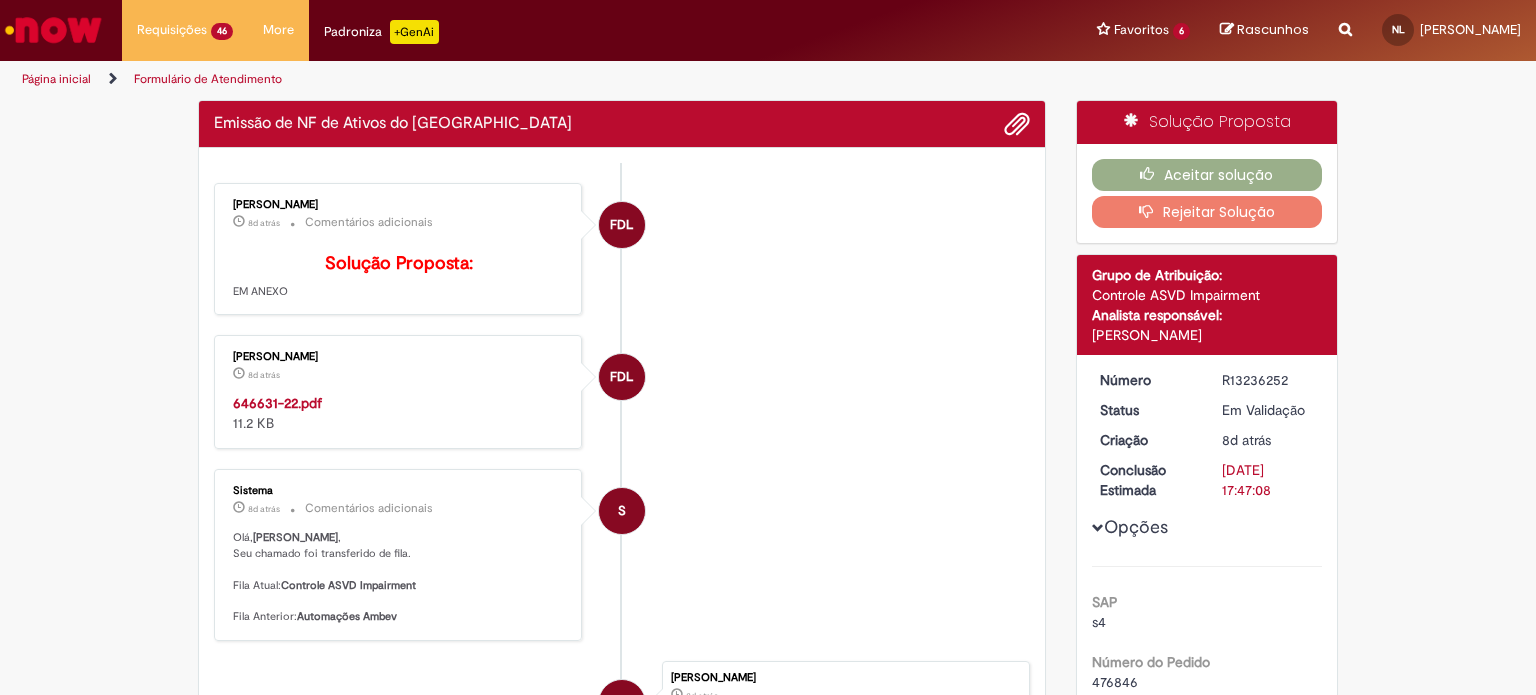 click on "FDL
Franciele De Lima
8d atrás 8 dias atrás     Comentários adicionais
Solução Proposta:
EM ANEXO
FDL
Franciele De Lima
8d atrás 8 dias atrás
646631-22.pdf  11.2 KB
S
Sistema
8d atrás 8 dias atrás     Comentários adicionais Olá," at bounding box center (622, 500) 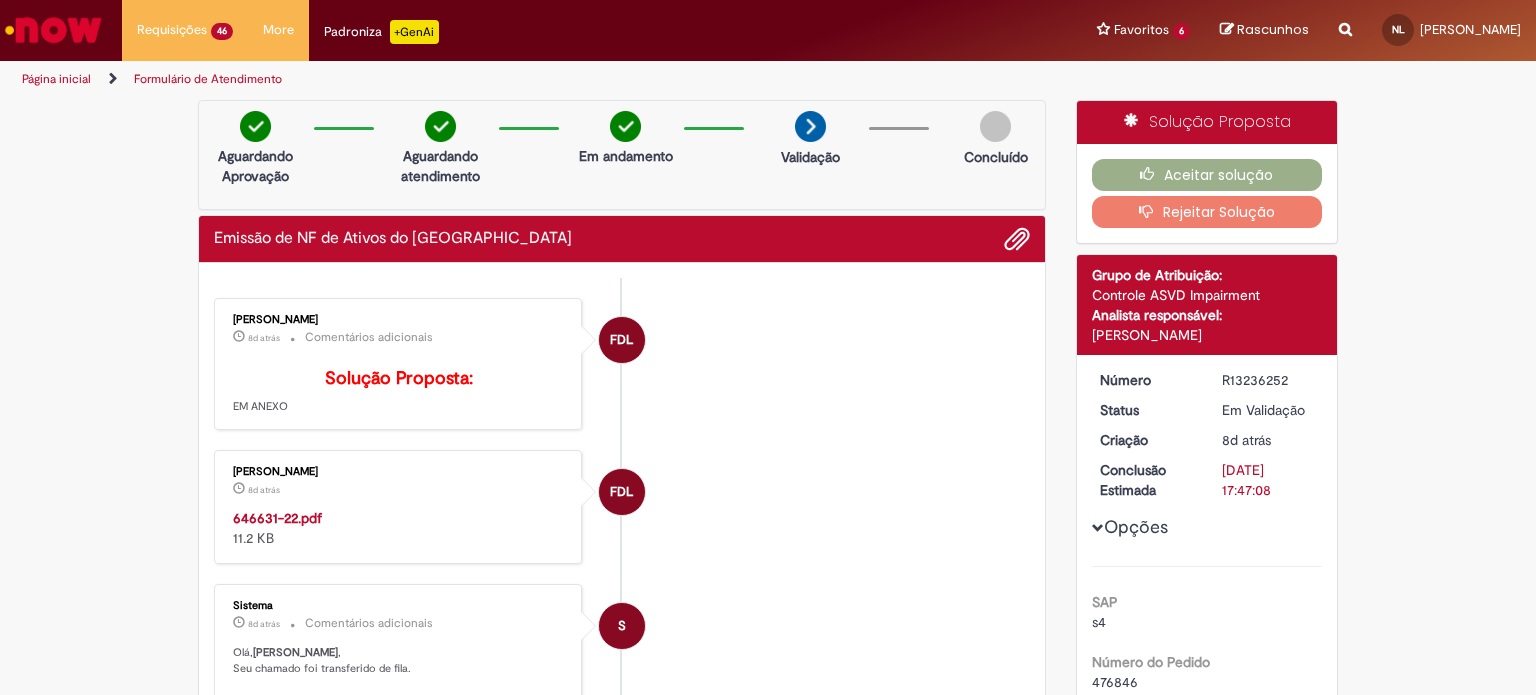 click on "646631-22.pdf" at bounding box center (277, 518) 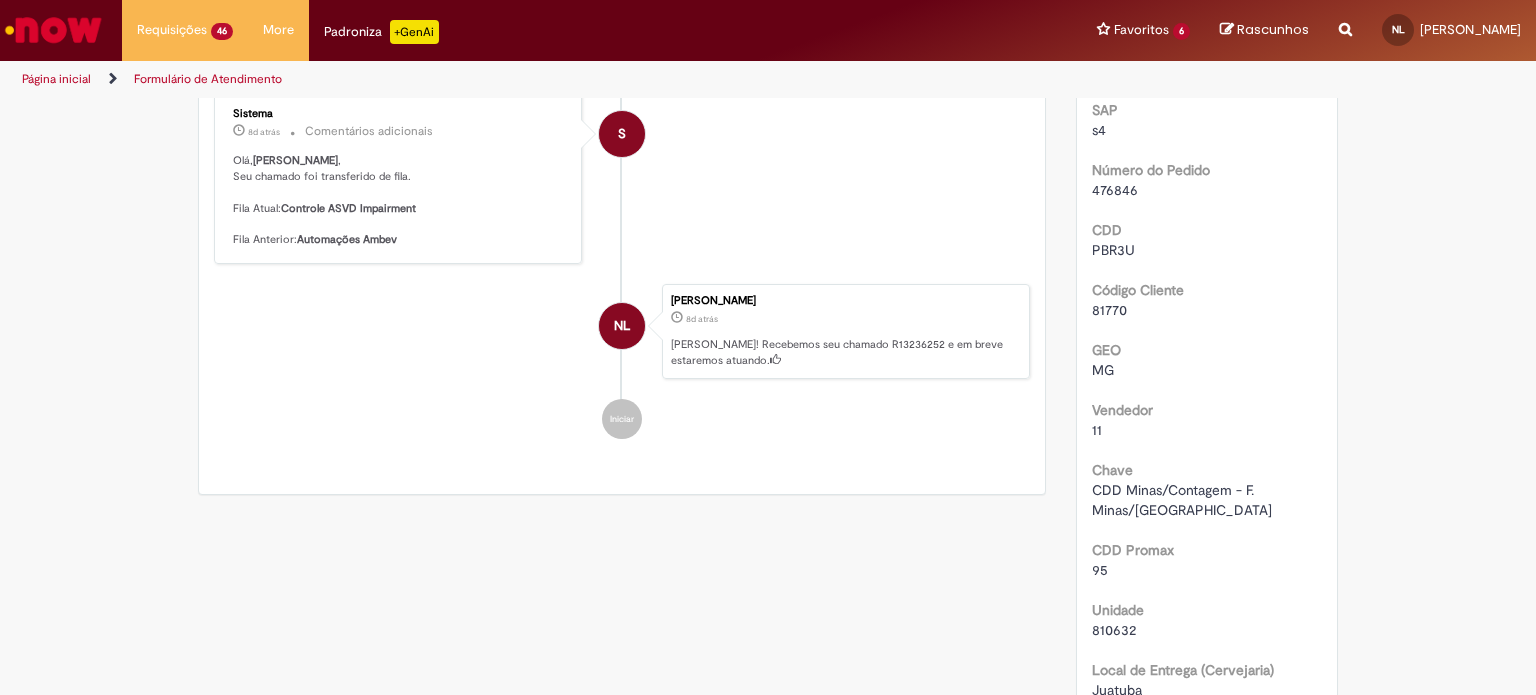 scroll, scrollTop: 494, scrollLeft: 0, axis: vertical 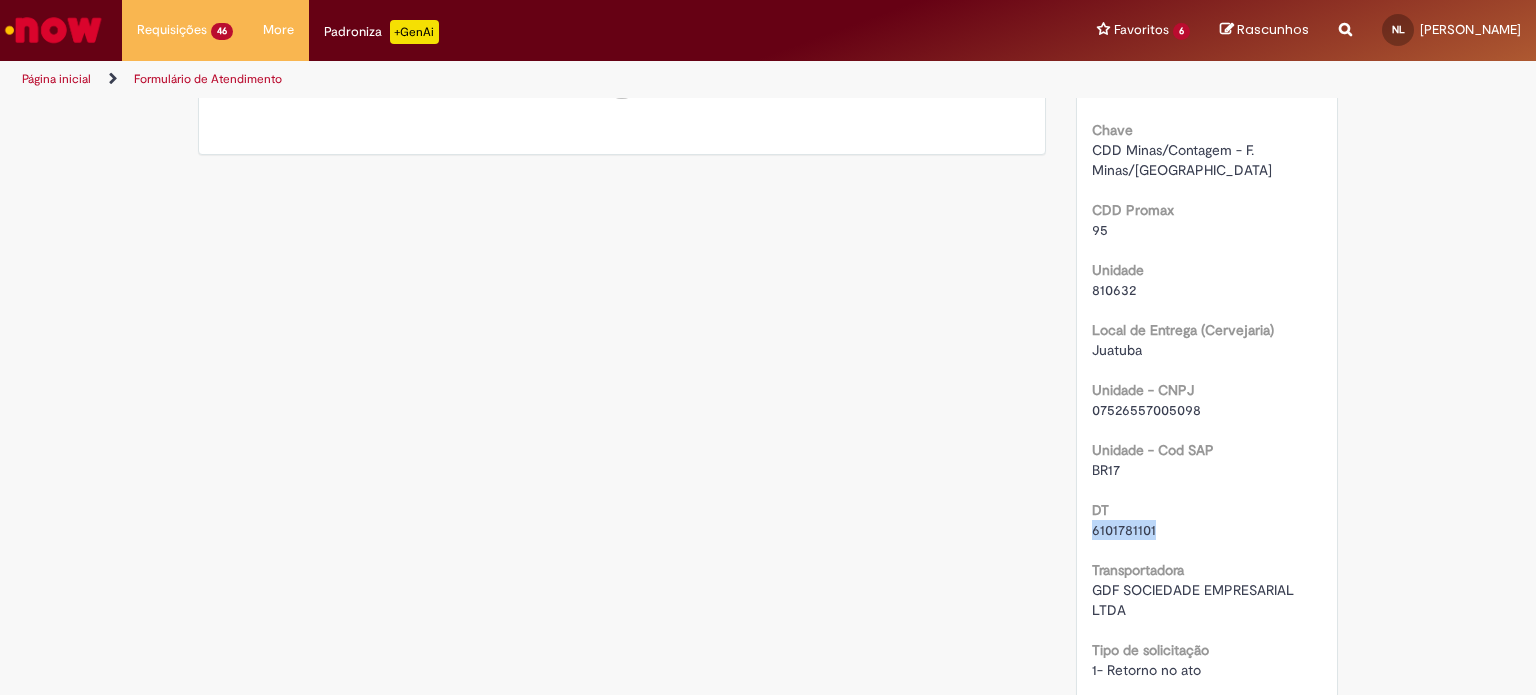 drag, startPoint x: 1150, startPoint y: 529, endPoint x: 1084, endPoint y: 529, distance: 66 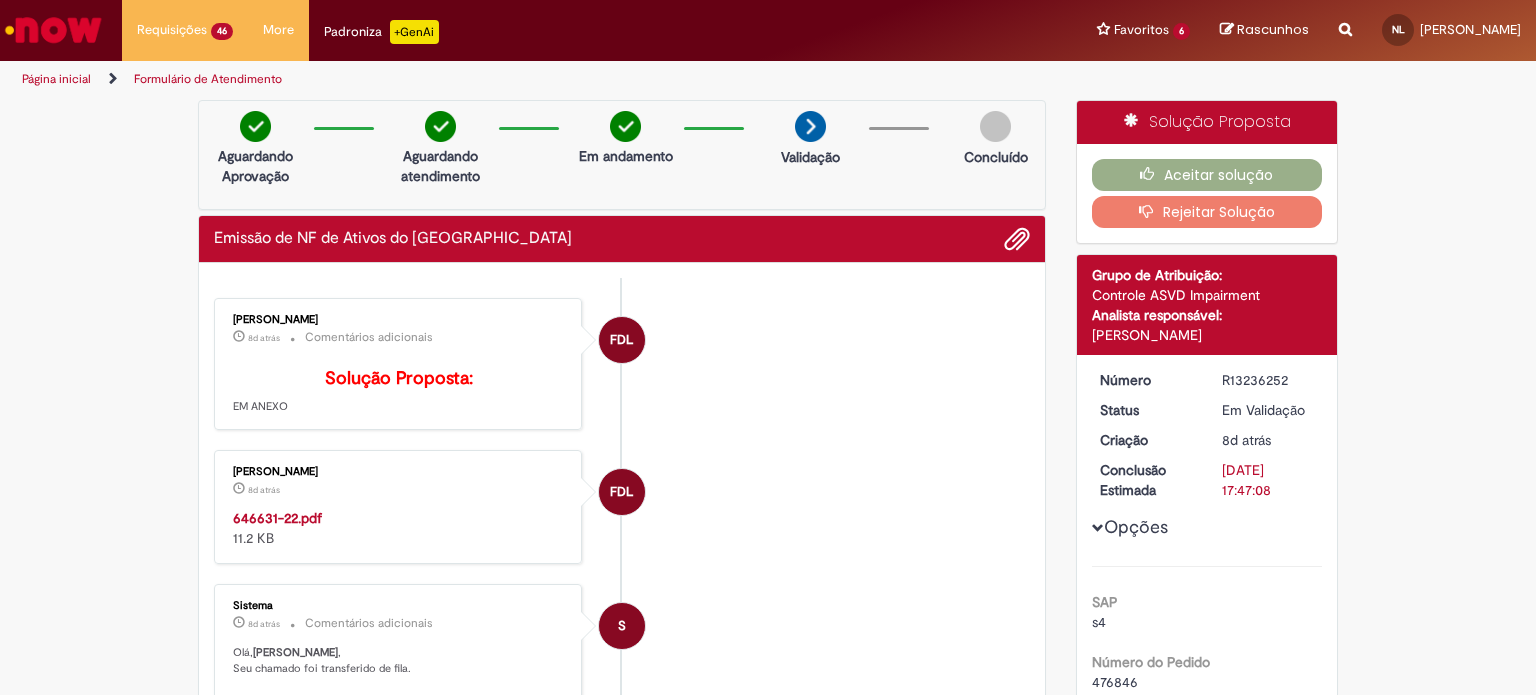 click on "646631-22.pdf" at bounding box center (277, 518) 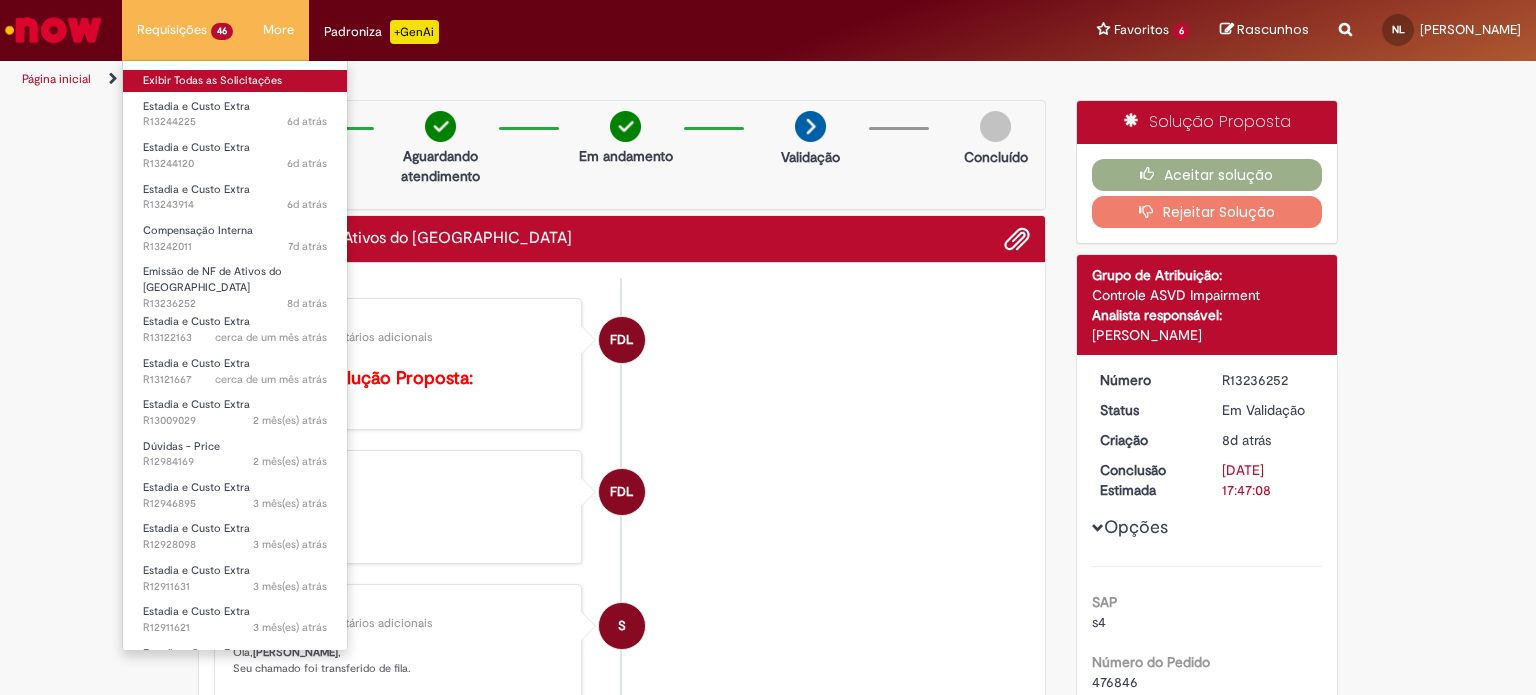 click on "Exibir Todas as Solicitações" at bounding box center [235, 81] 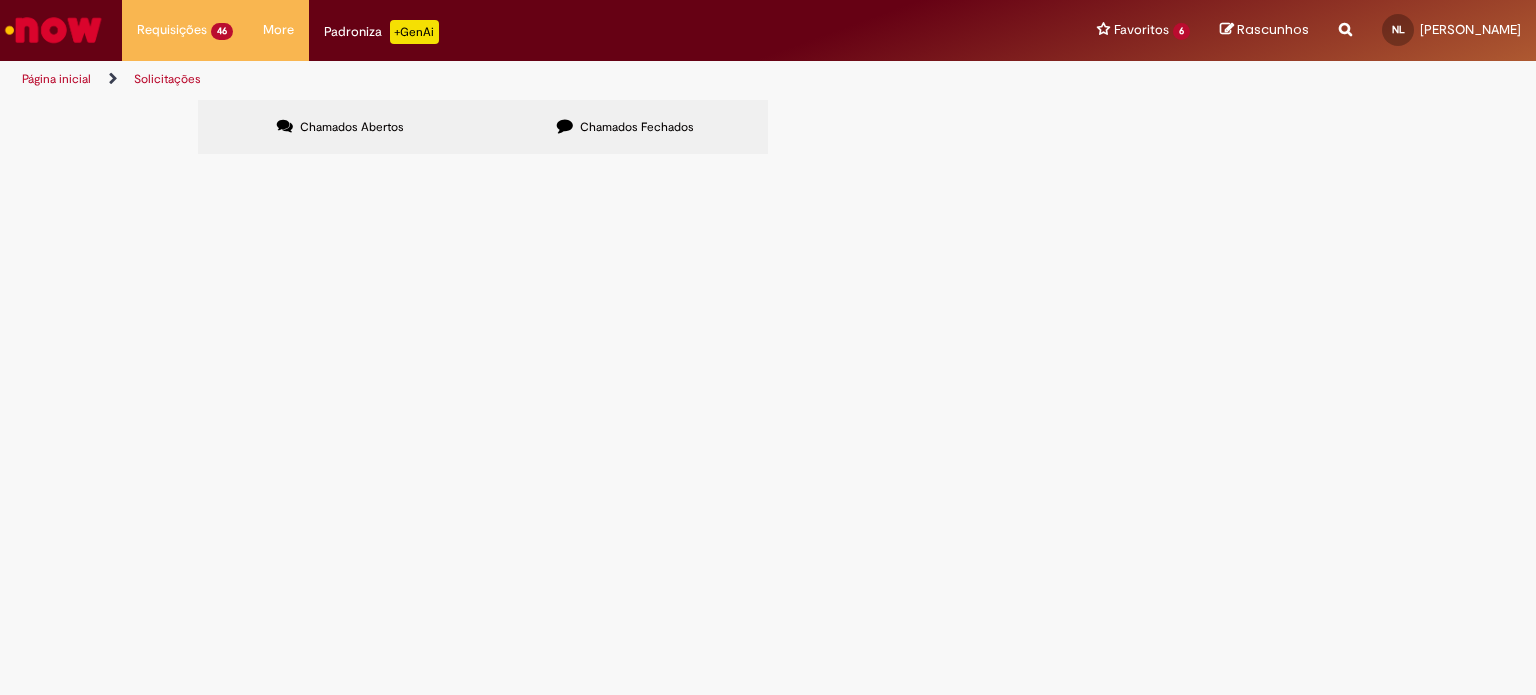 scroll, scrollTop: 0, scrollLeft: 0, axis: both 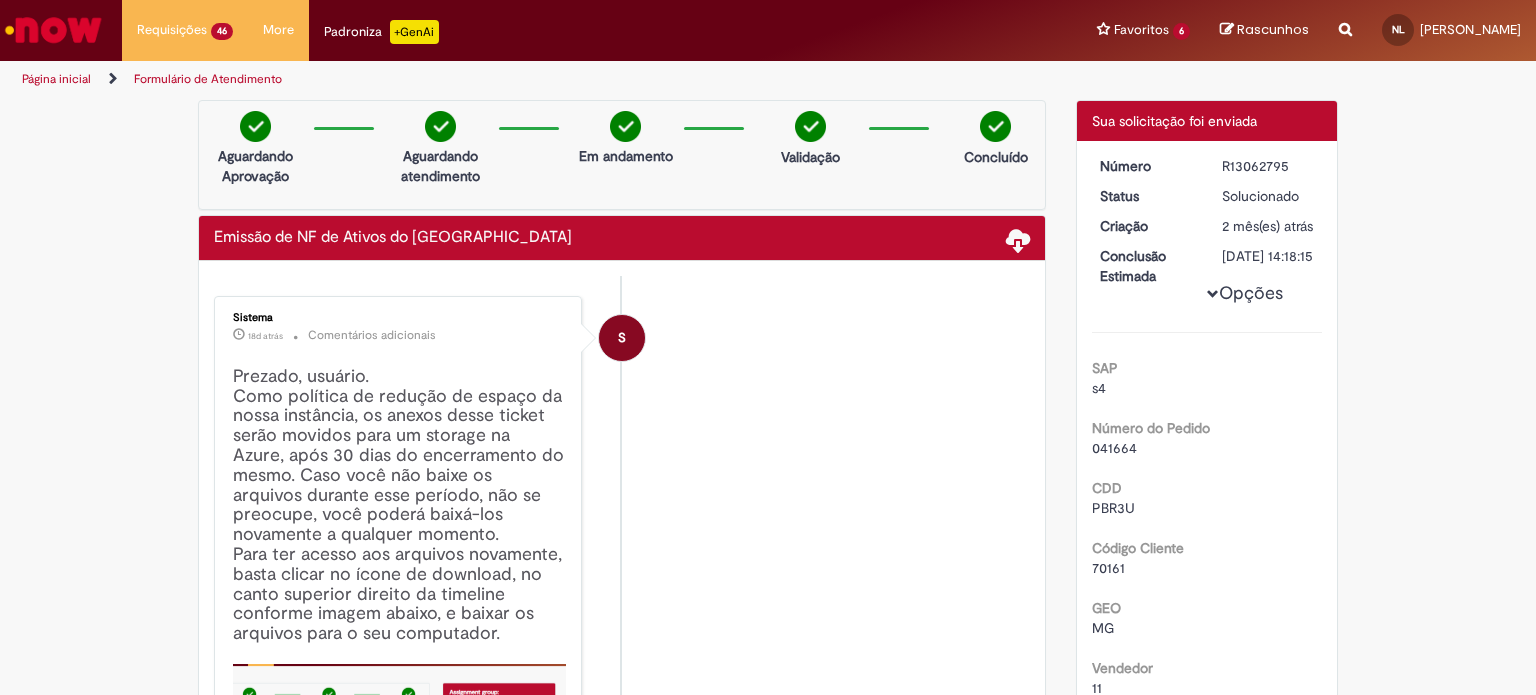 click on "S
Sistema
18d atrás 18 dias atrás     Comentários adicionais
Prezado, usuário. Como política de redução de espaço da nossa instância, os anexos desse ticket serão movidos para um storage na Azure, após 30 dias do encerramento do mesmo. Caso você não baixe os arquivos durante esse período, não se preocupe, você poderá baixá-los novamente a qualquer momento. Para ter acesso aos arquivos novamente, basta clicar no ícone de download, no canto superior direito da timeline conforme imagem abaixo, e baixar os arquivos para o seu computador. Obs.: Para baixar o arquivo você precisa estar conectado na VPN ou WA" at bounding box center [622, 608] 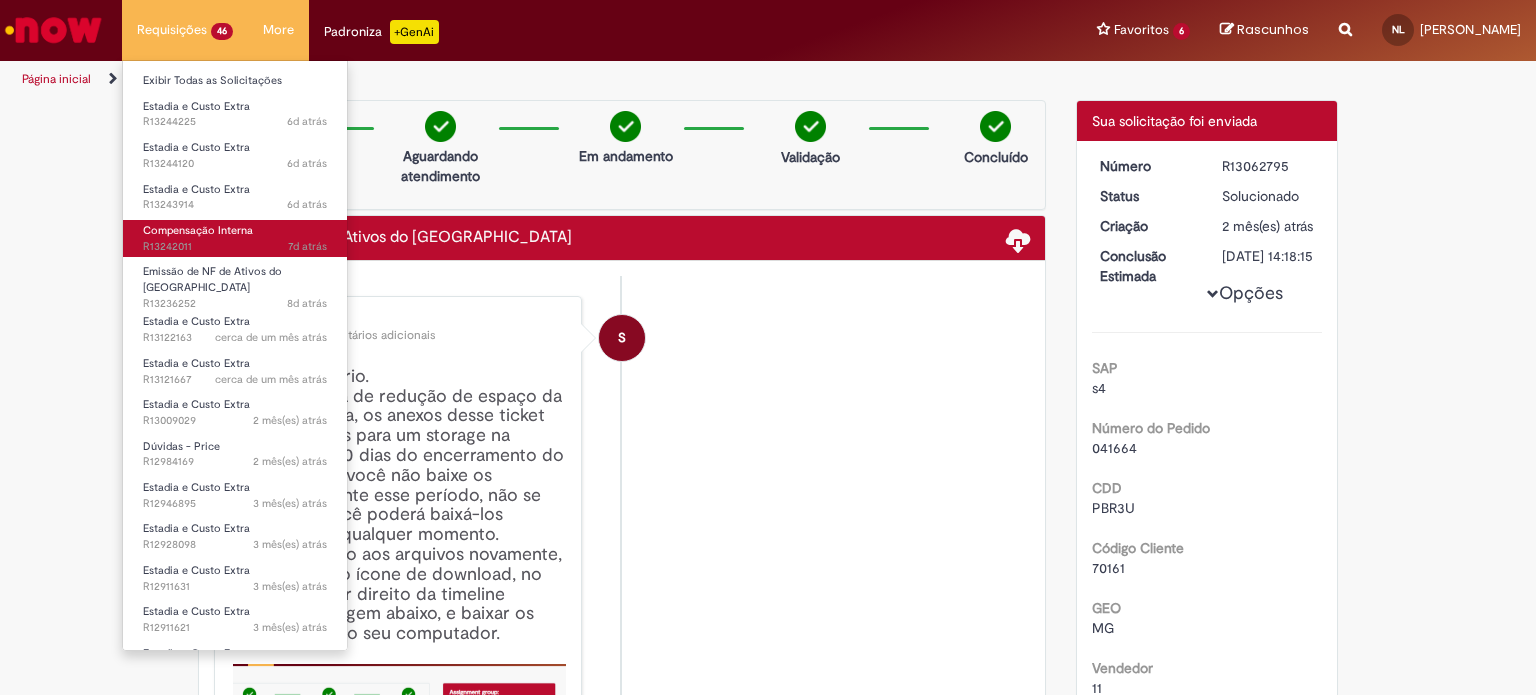 click on "Compensação Interna" at bounding box center [198, 230] 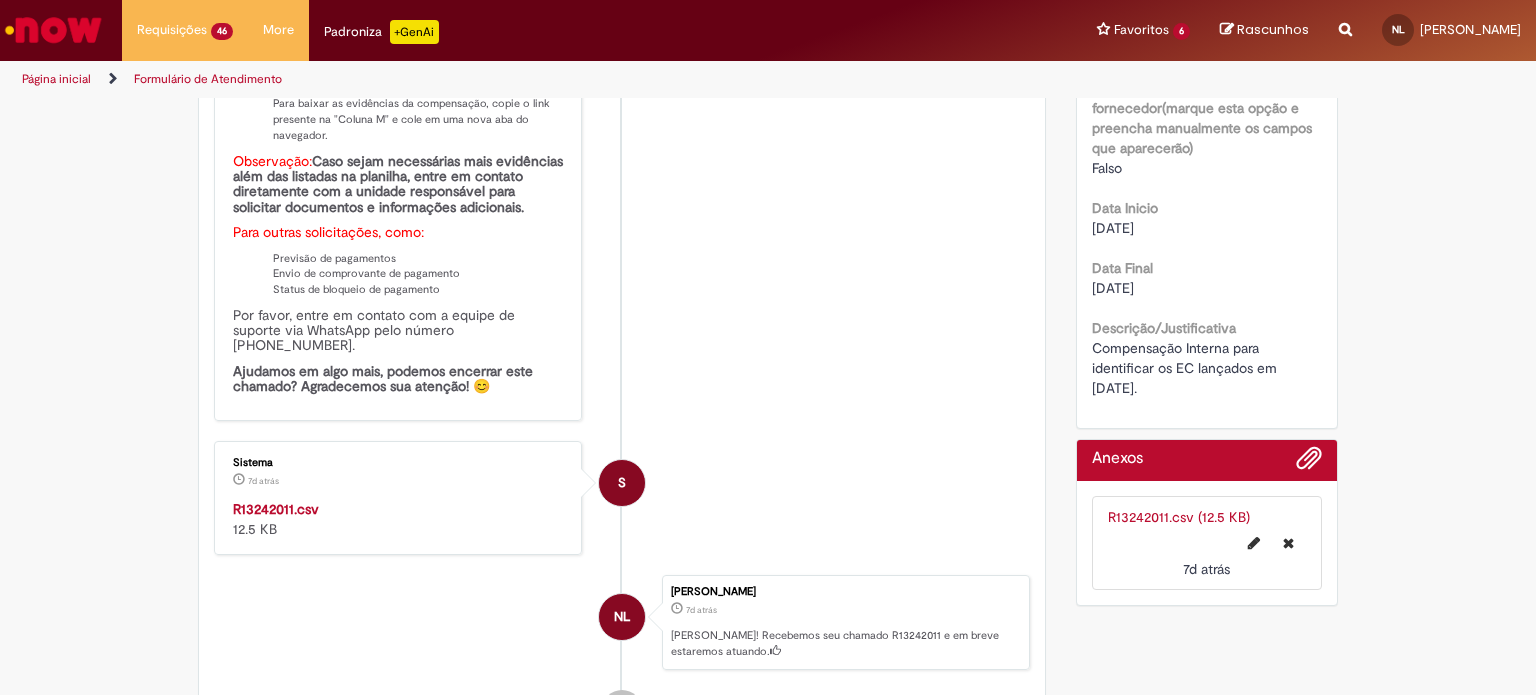 scroll, scrollTop: 761, scrollLeft: 0, axis: vertical 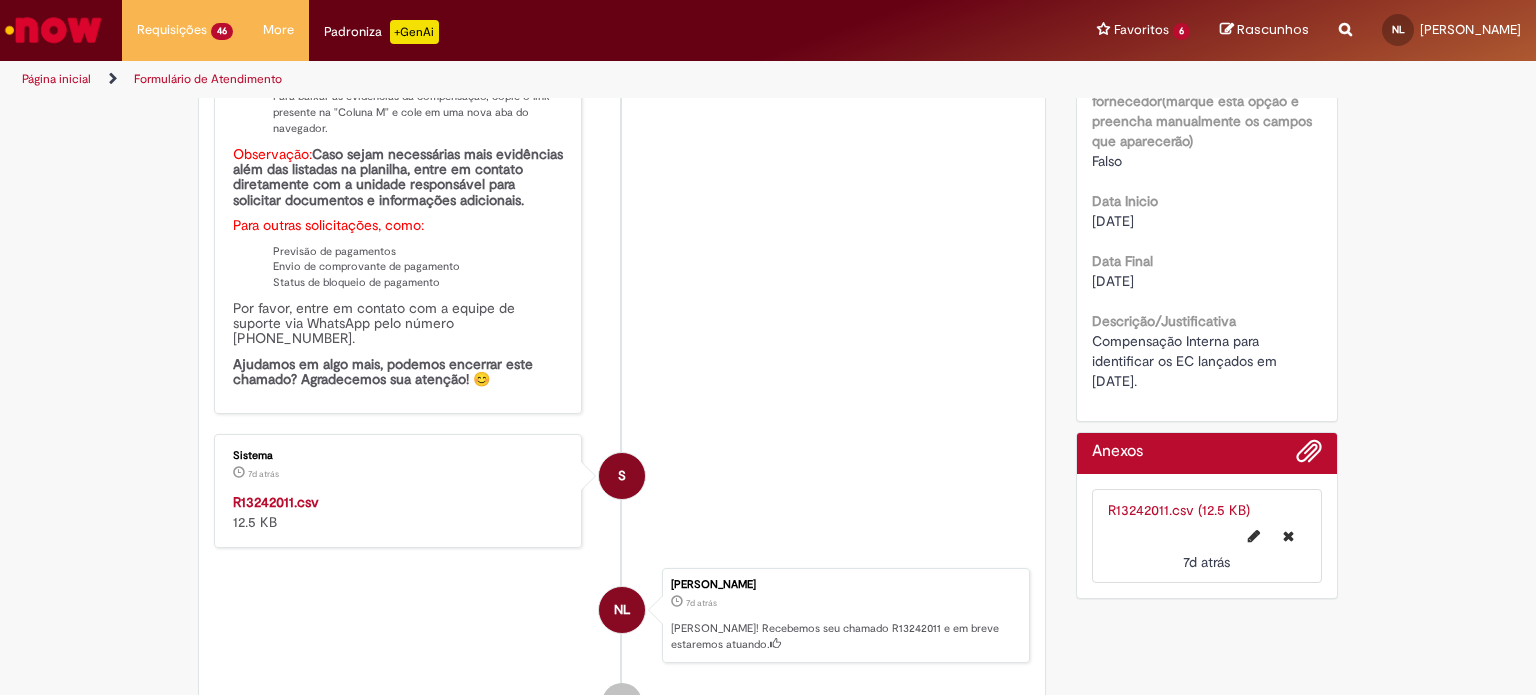 click on "R13242011.csv" at bounding box center (276, 502) 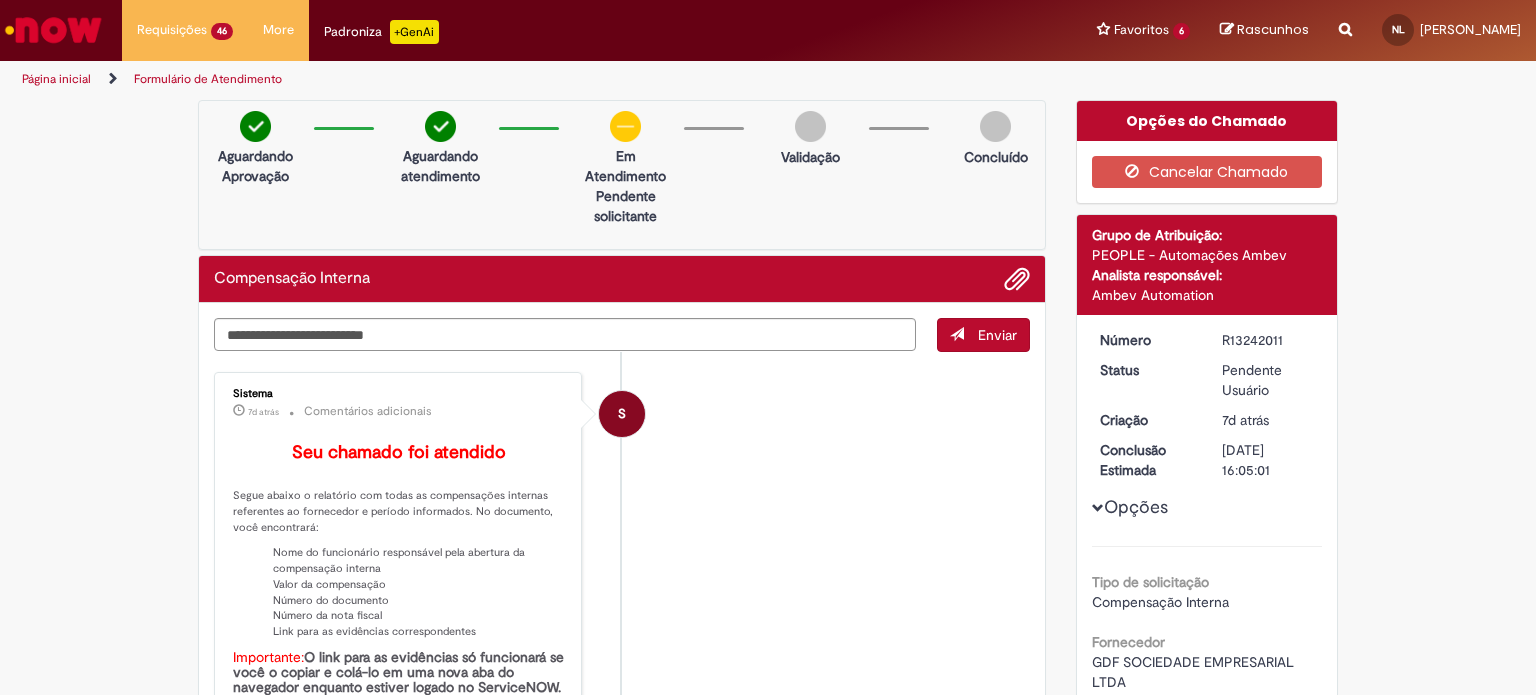 click at bounding box center (53, 30) 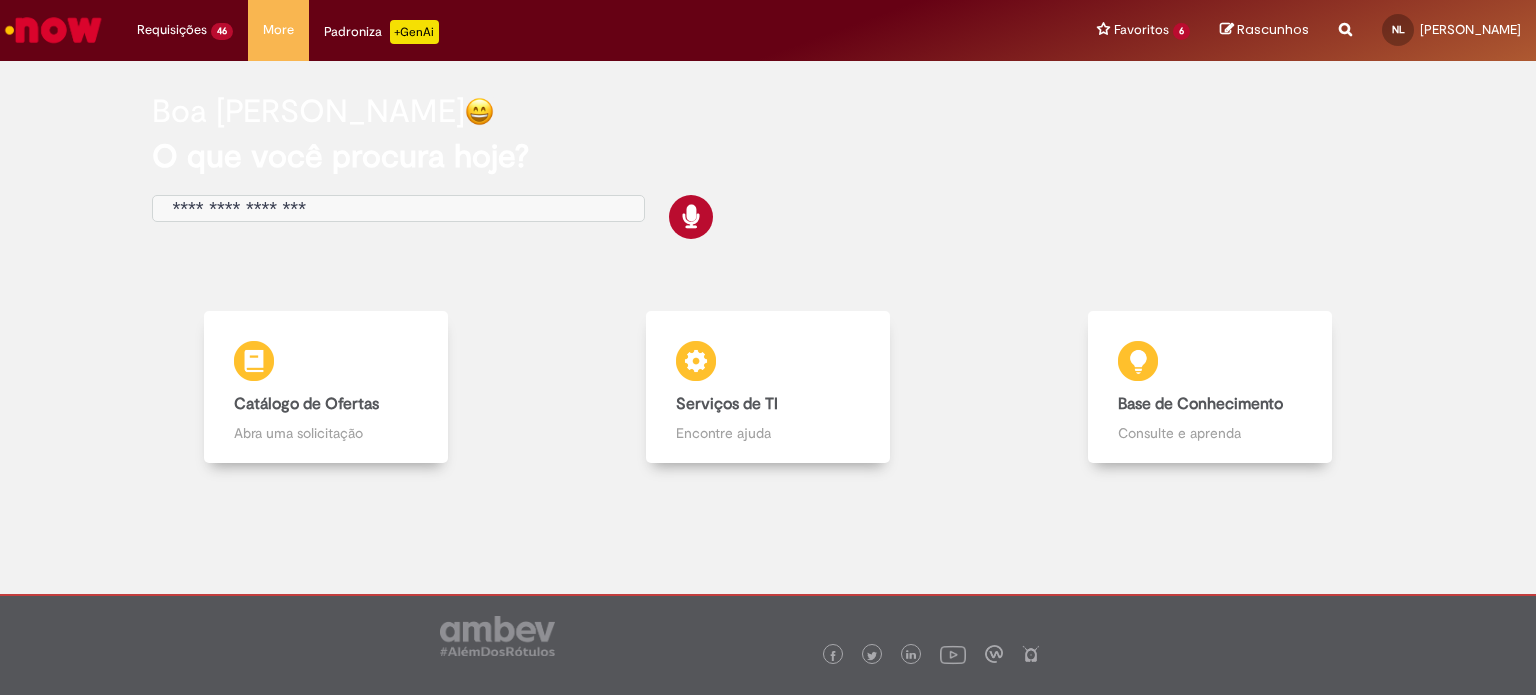 scroll, scrollTop: 0, scrollLeft: 0, axis: both 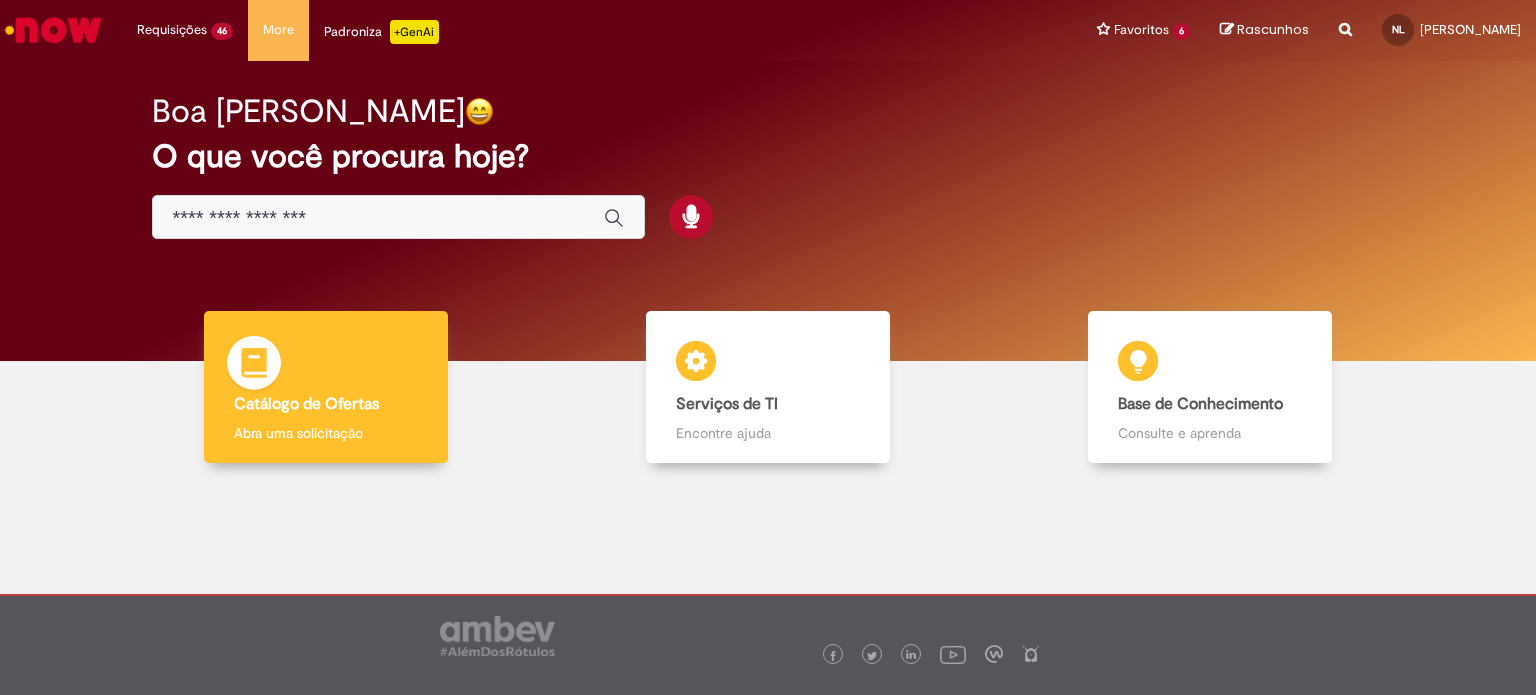 click on "Catálogo de Ofertas" at bounding box center (306, 404) 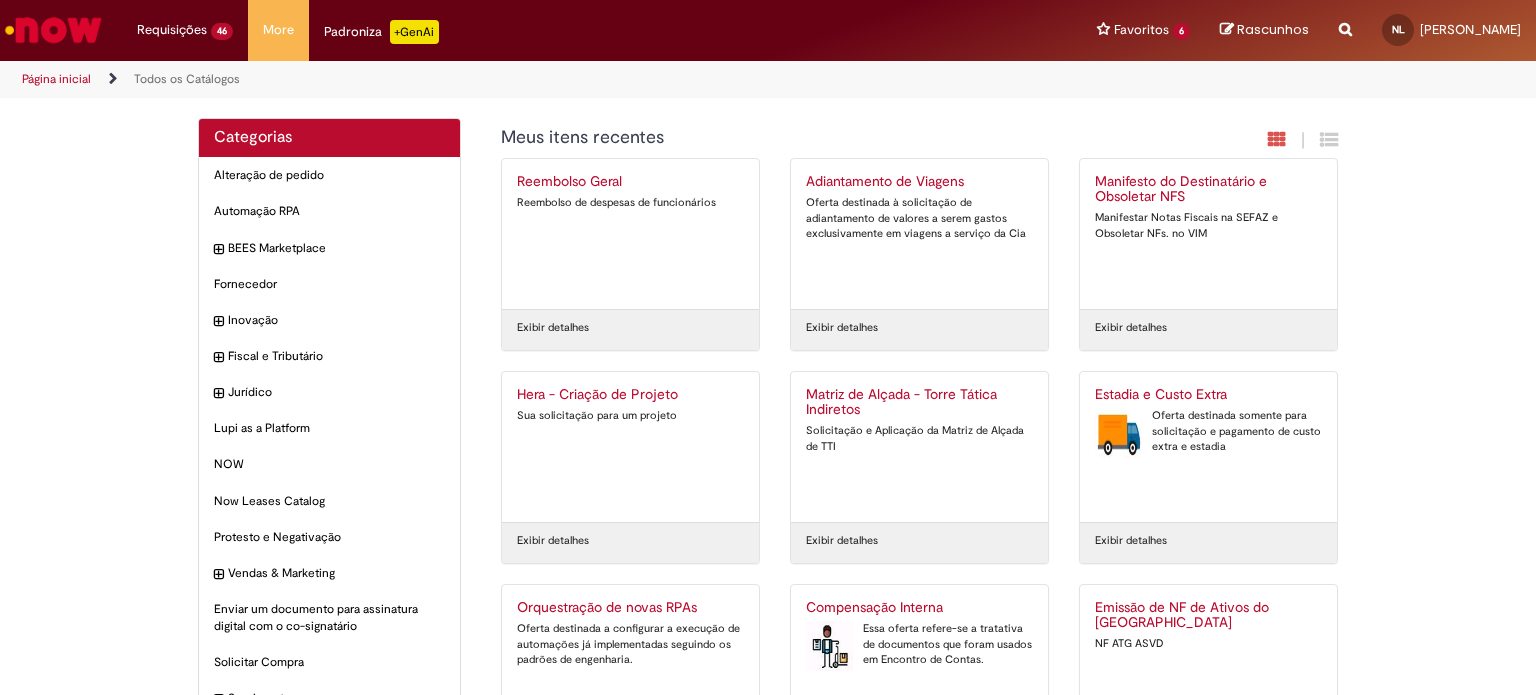 click on "Essa oferta refere-se a tratativa de documentos que foram usados em Encontro de Contas." at bounding box center (919, 644) 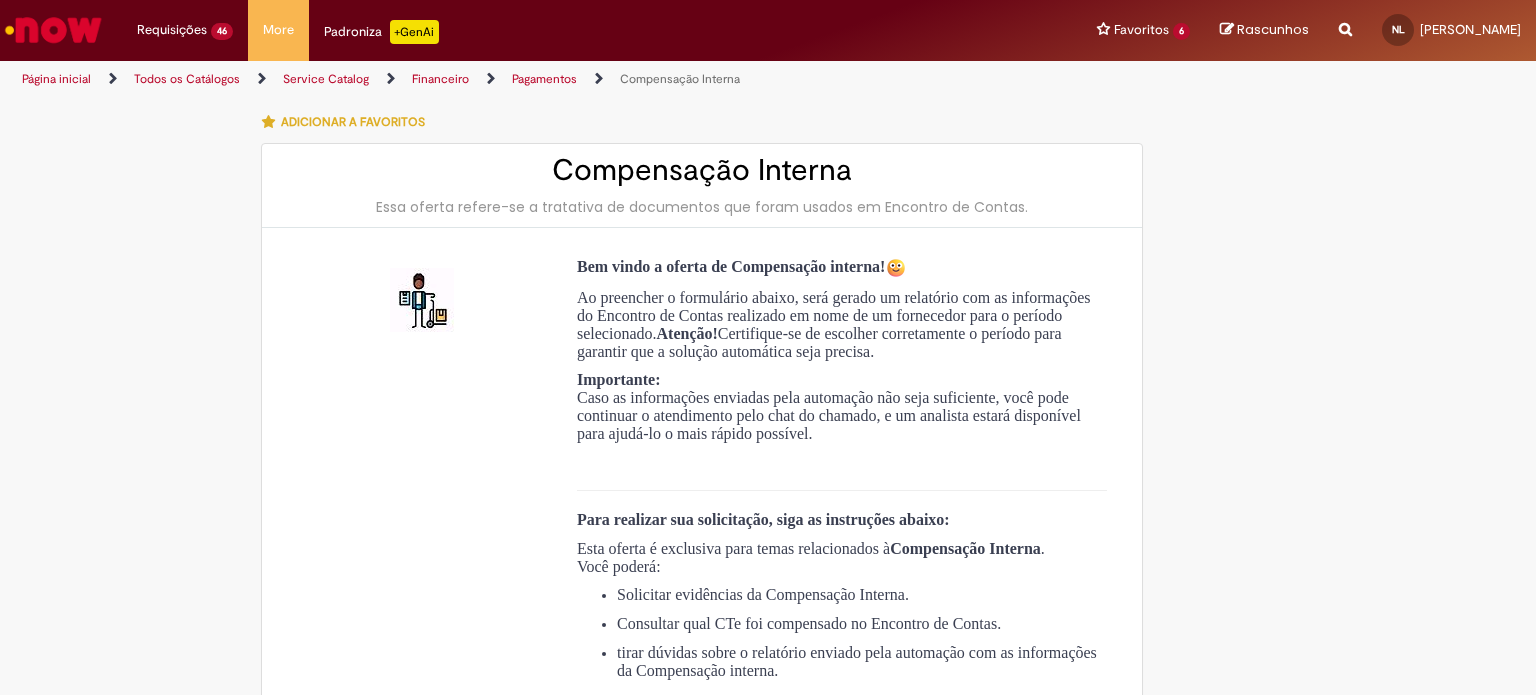 type on "**********" 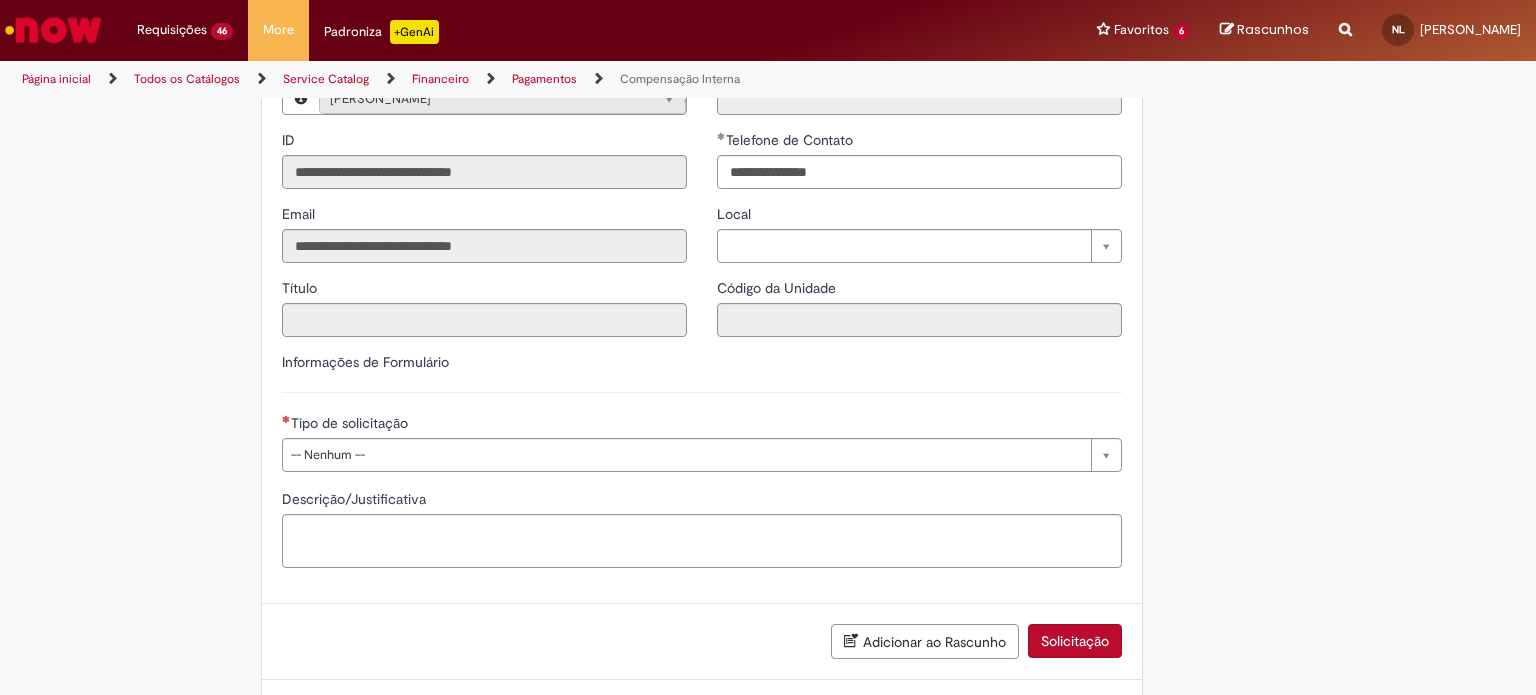 scroll, scrollTop: 894, scrollLeft: 0, axis: vertical 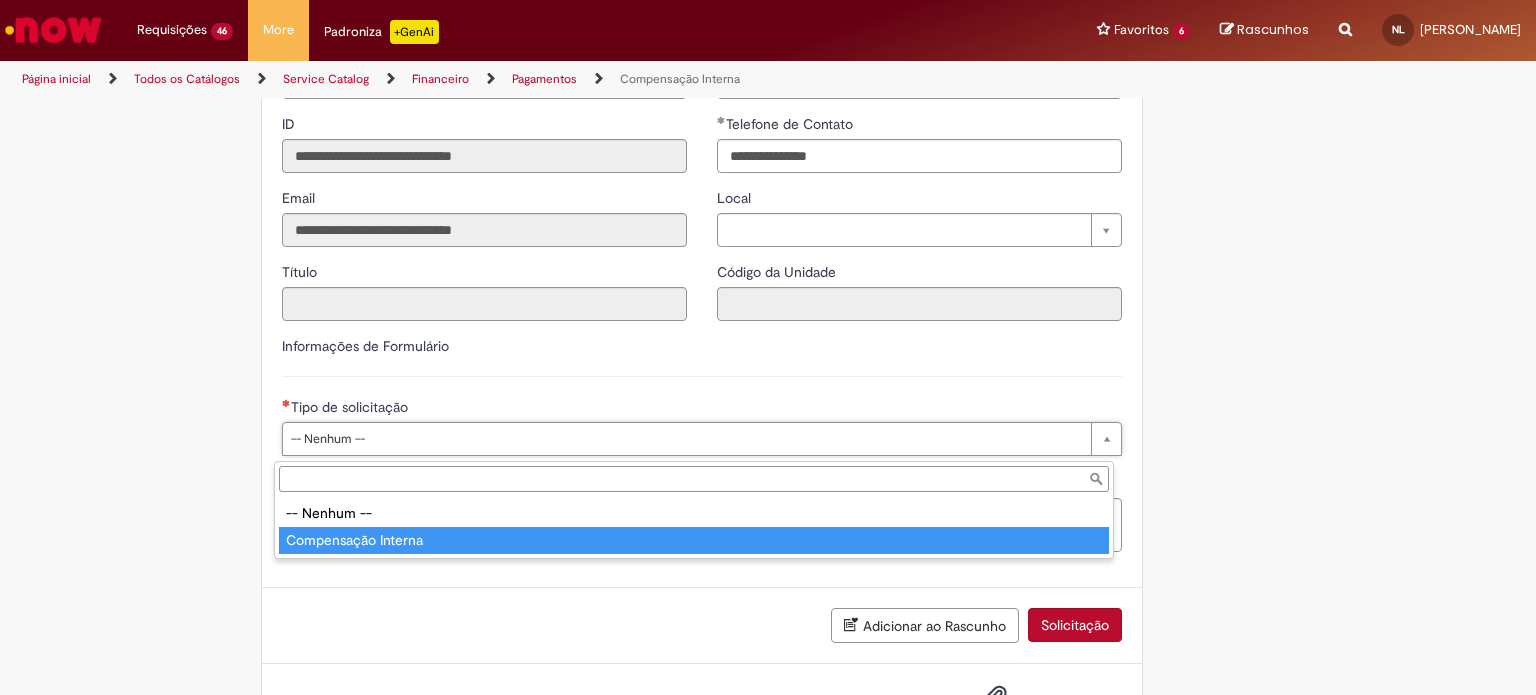 type on "**********" 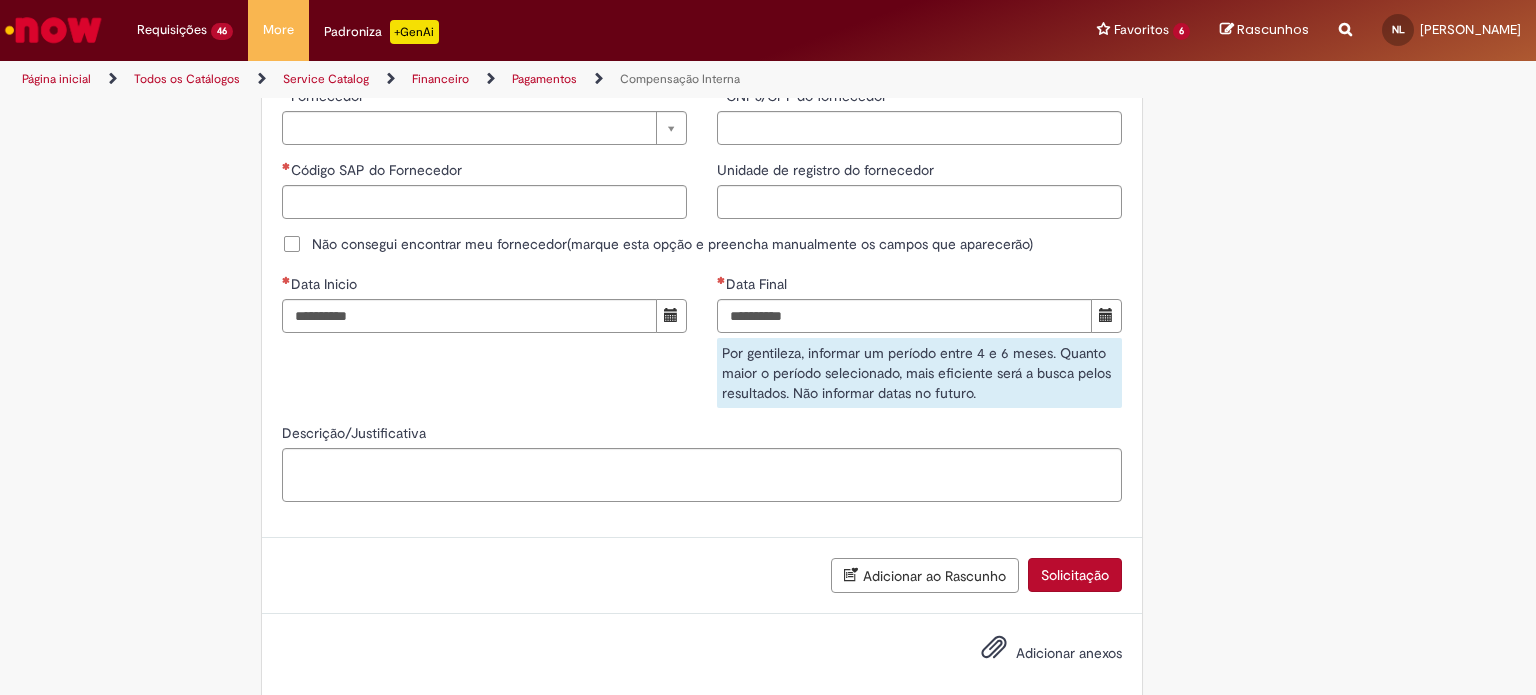 scroll, scrollTop: 1284, scrollLeft: 0, axis: vertical 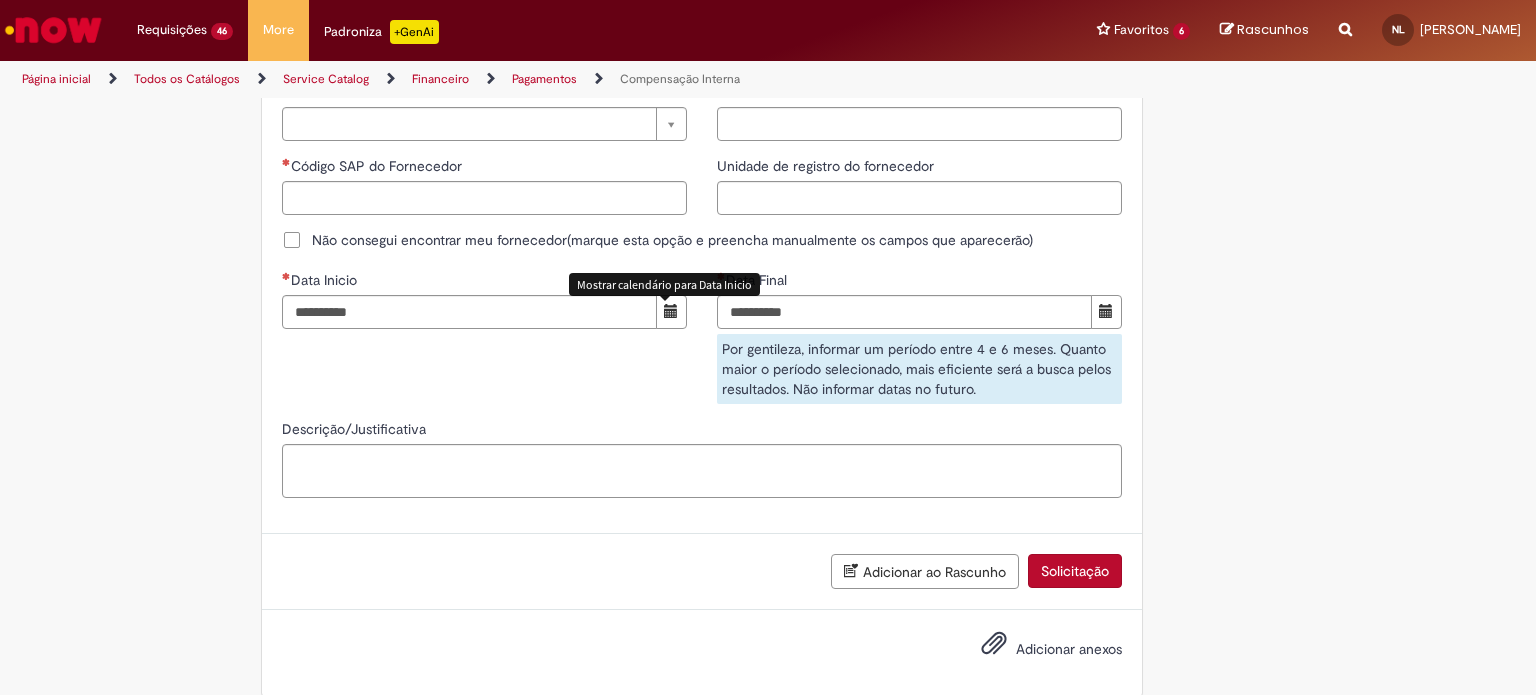 click at bounding box center (671, 311) 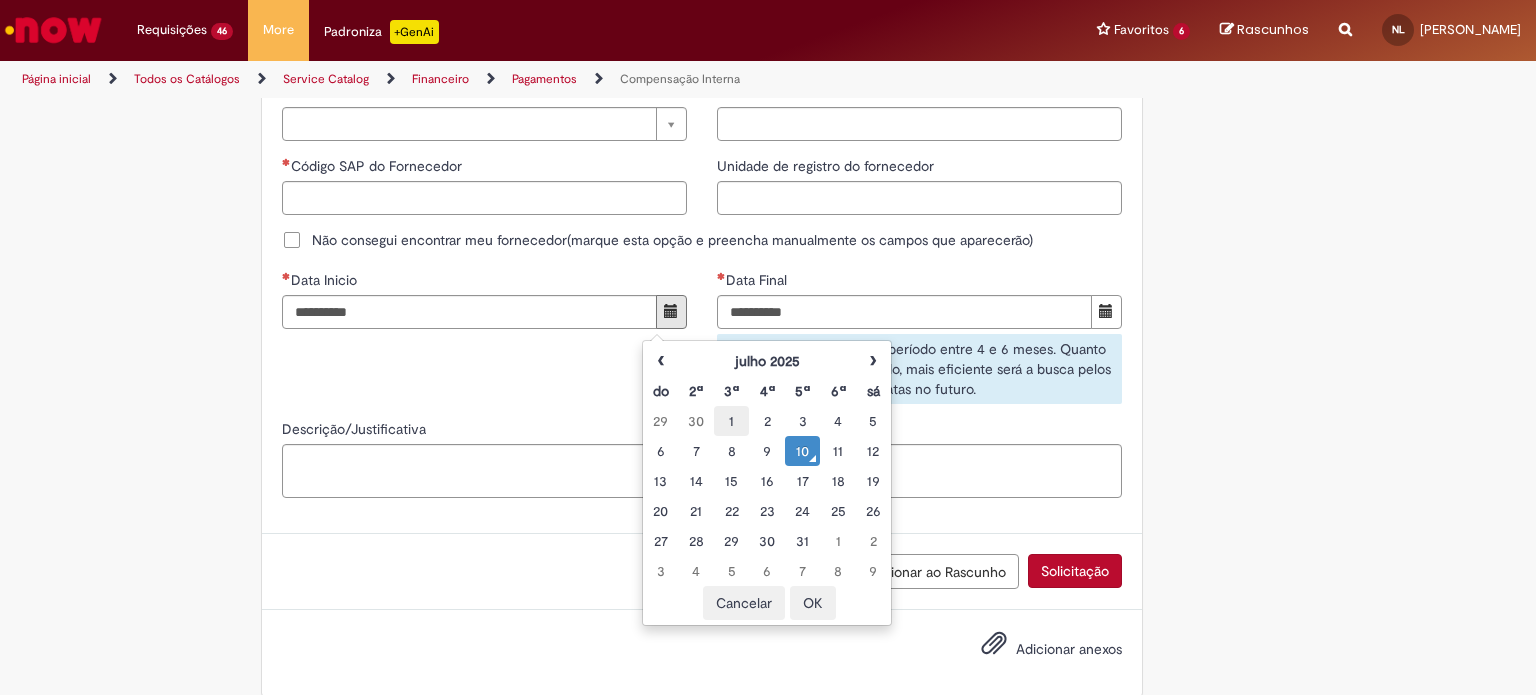 click on "1" at bounding box center (731, 421) 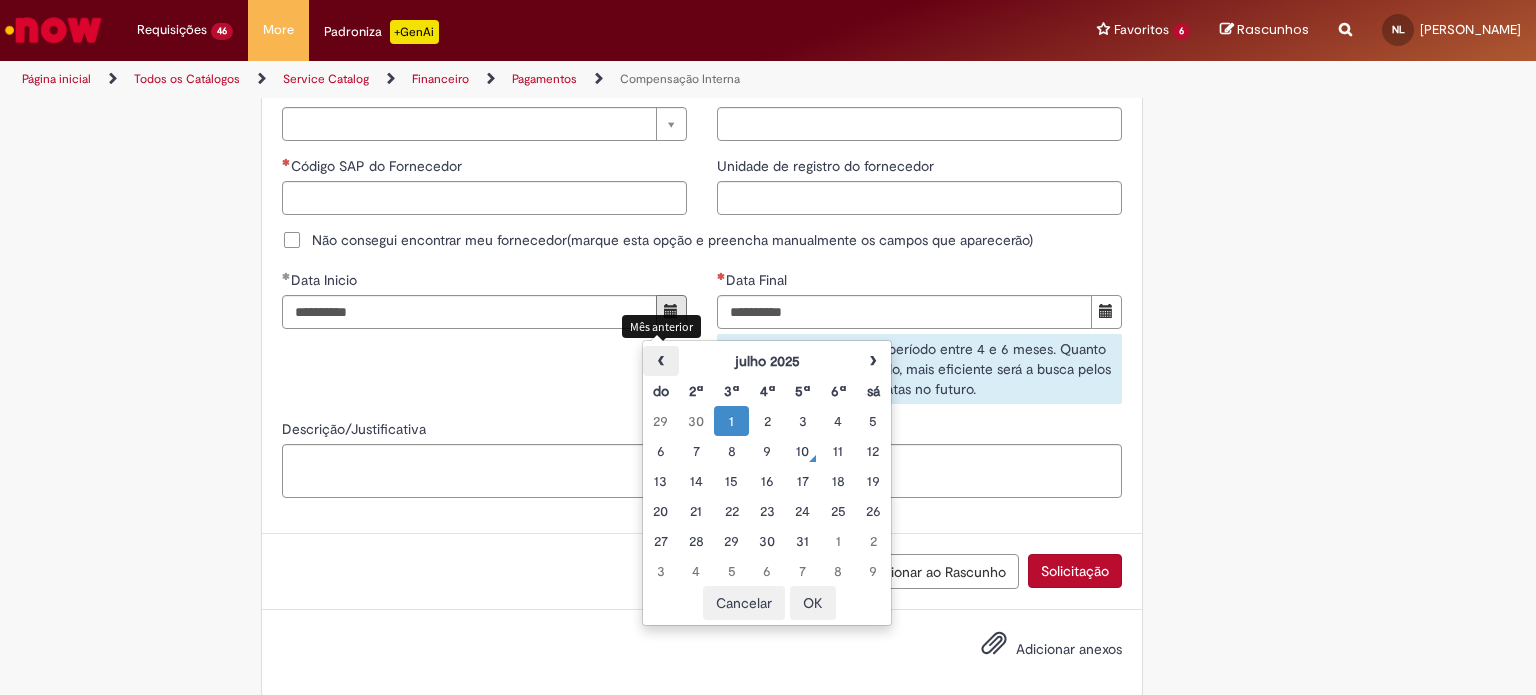 click on "‹" at bounding box center [660, 361] 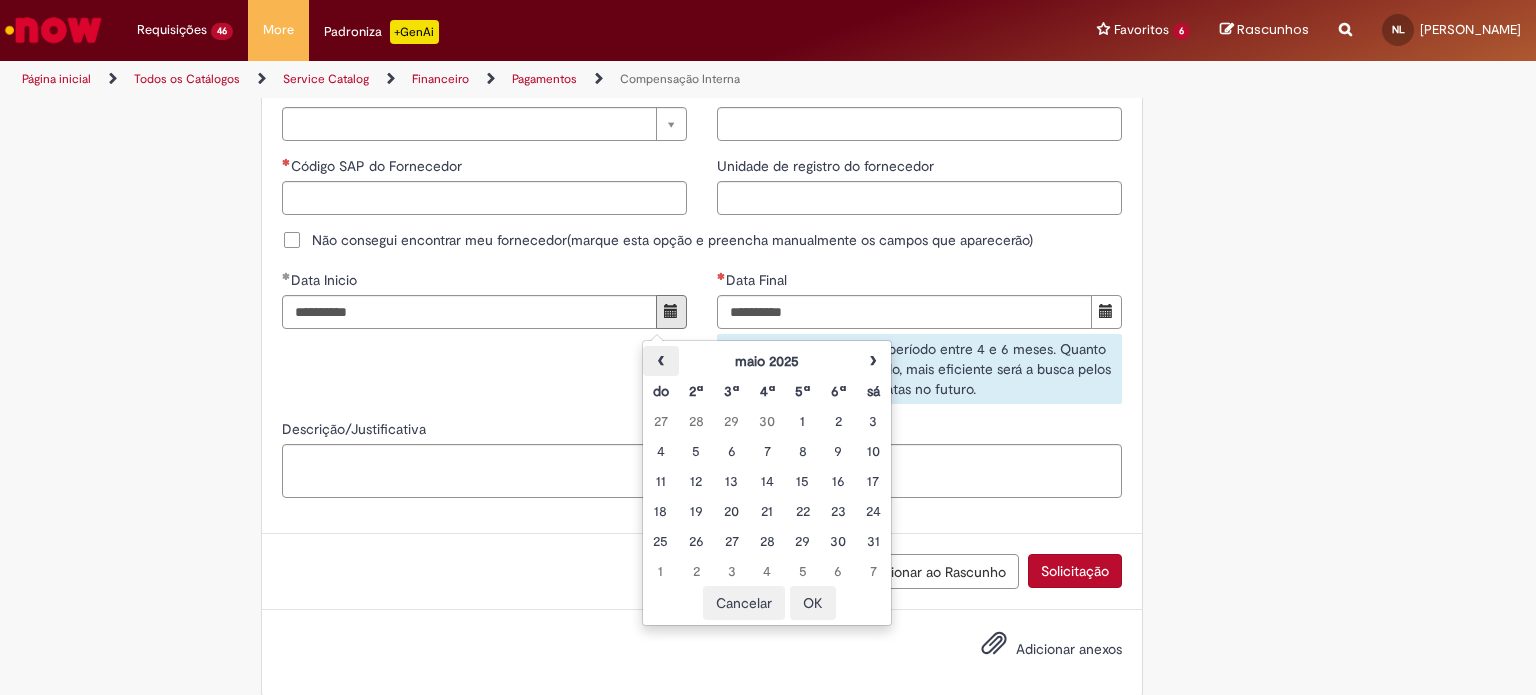 click on "‹" at bounding box center (660, 361) 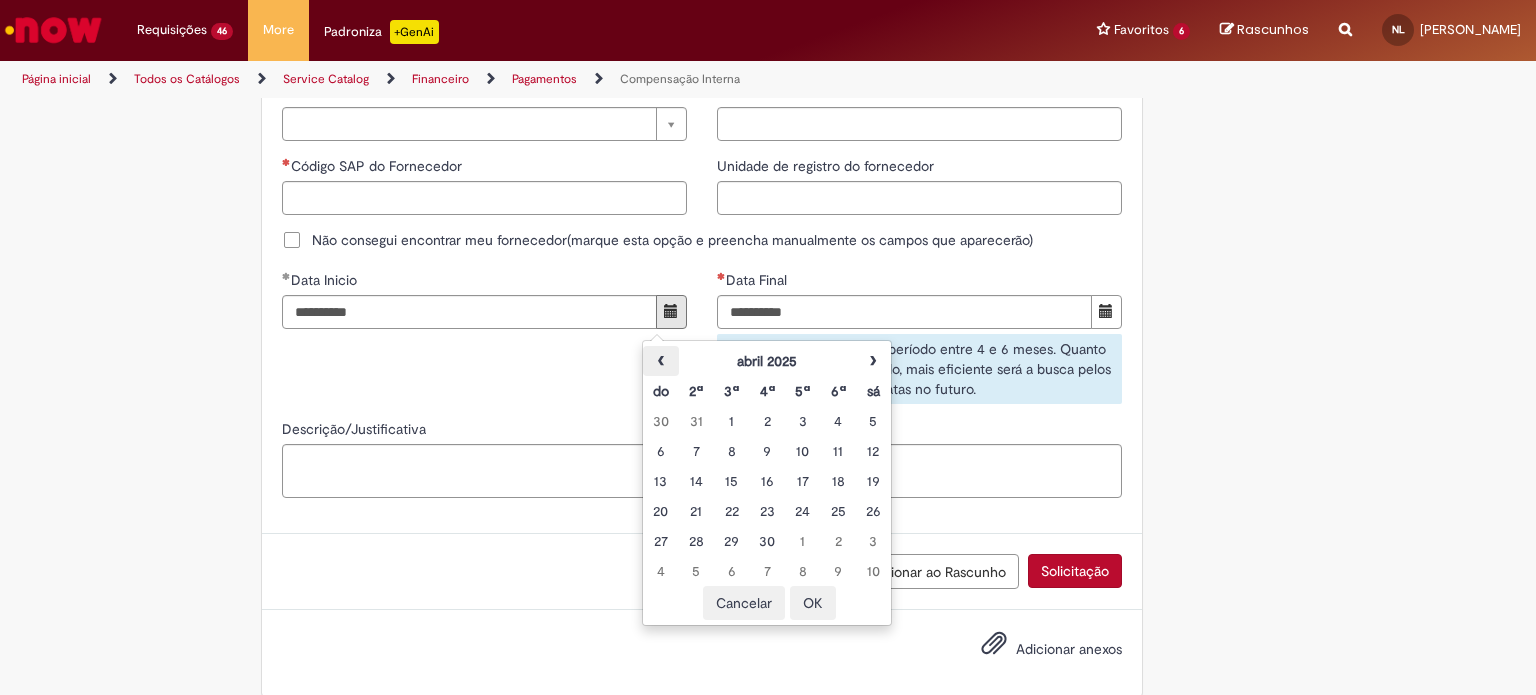 click on "‹" at bounding box center [660, 361] 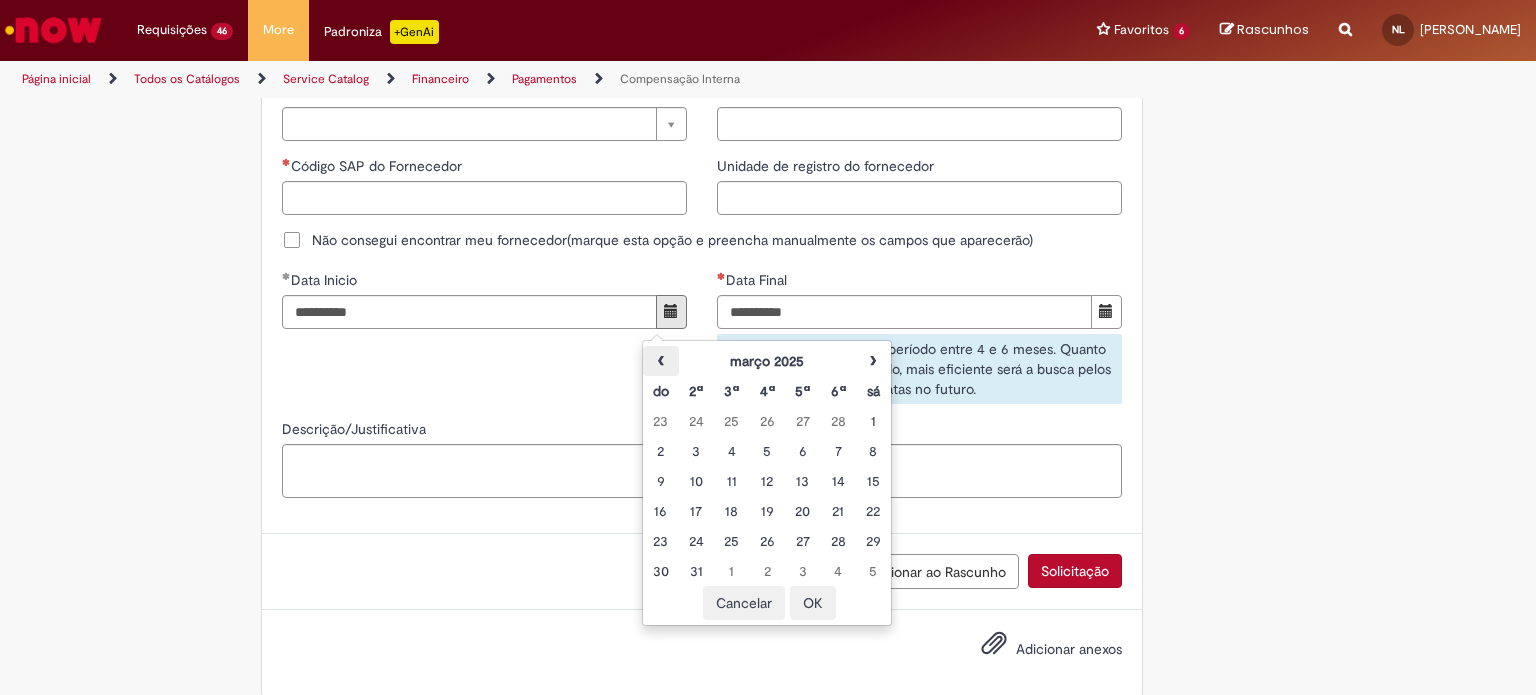 click on "‹" at bounding box center (660, 361) 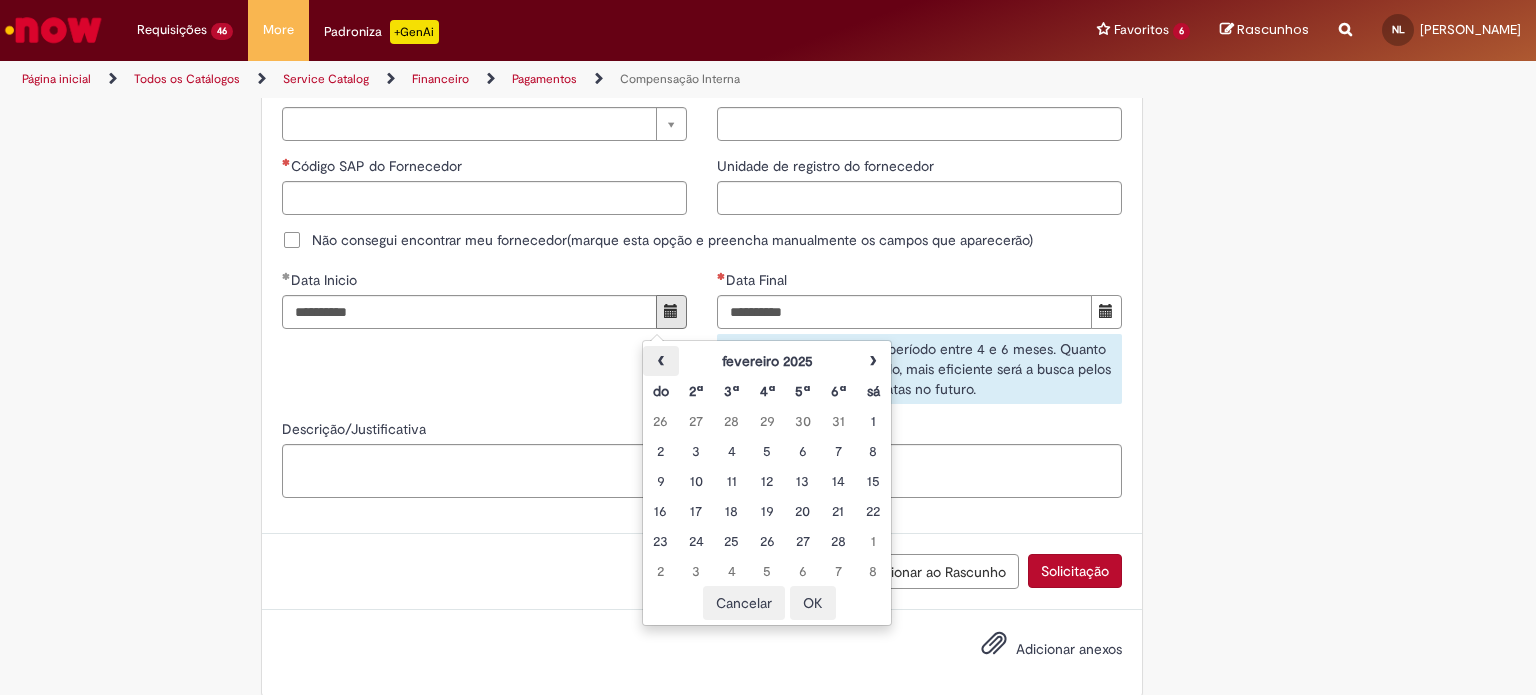 click on "‹" at bounding box center [660, 361] 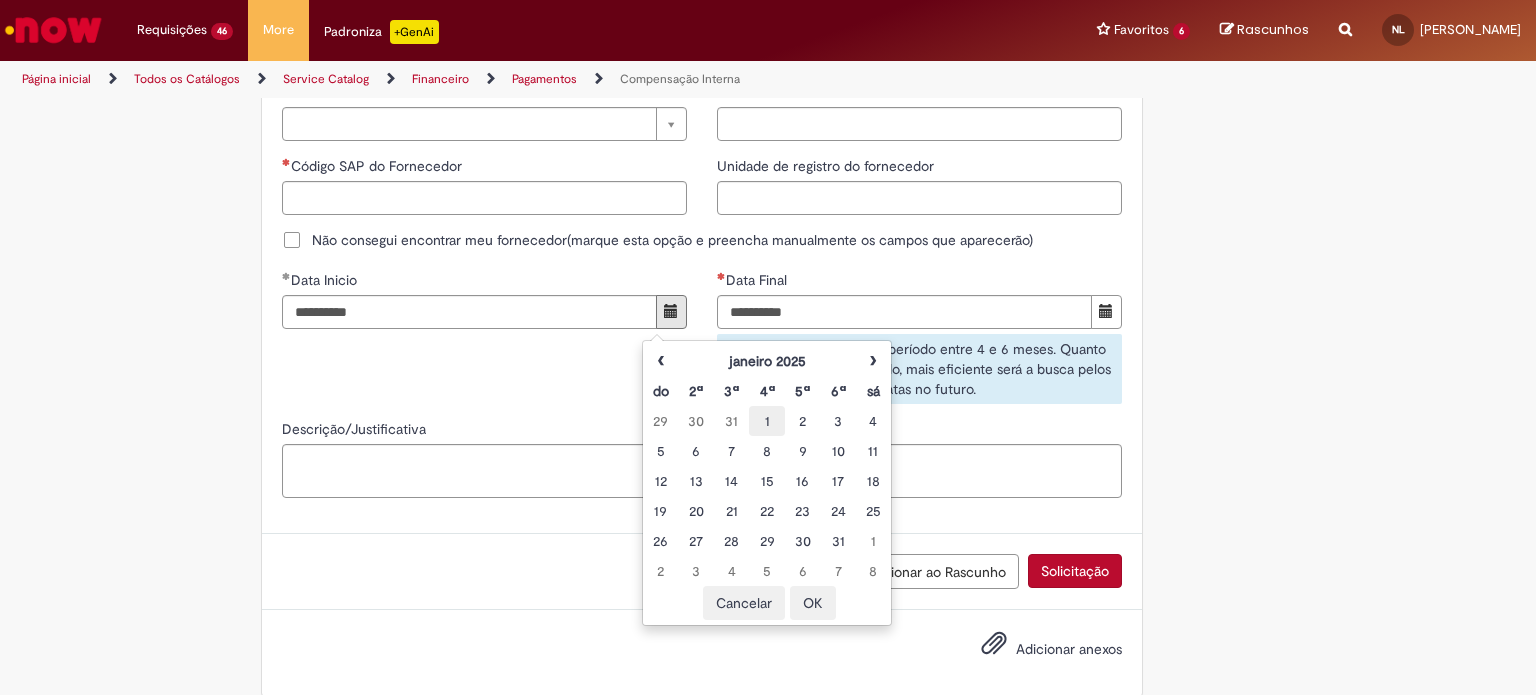 click on "1" at bounding box center (766, 421) 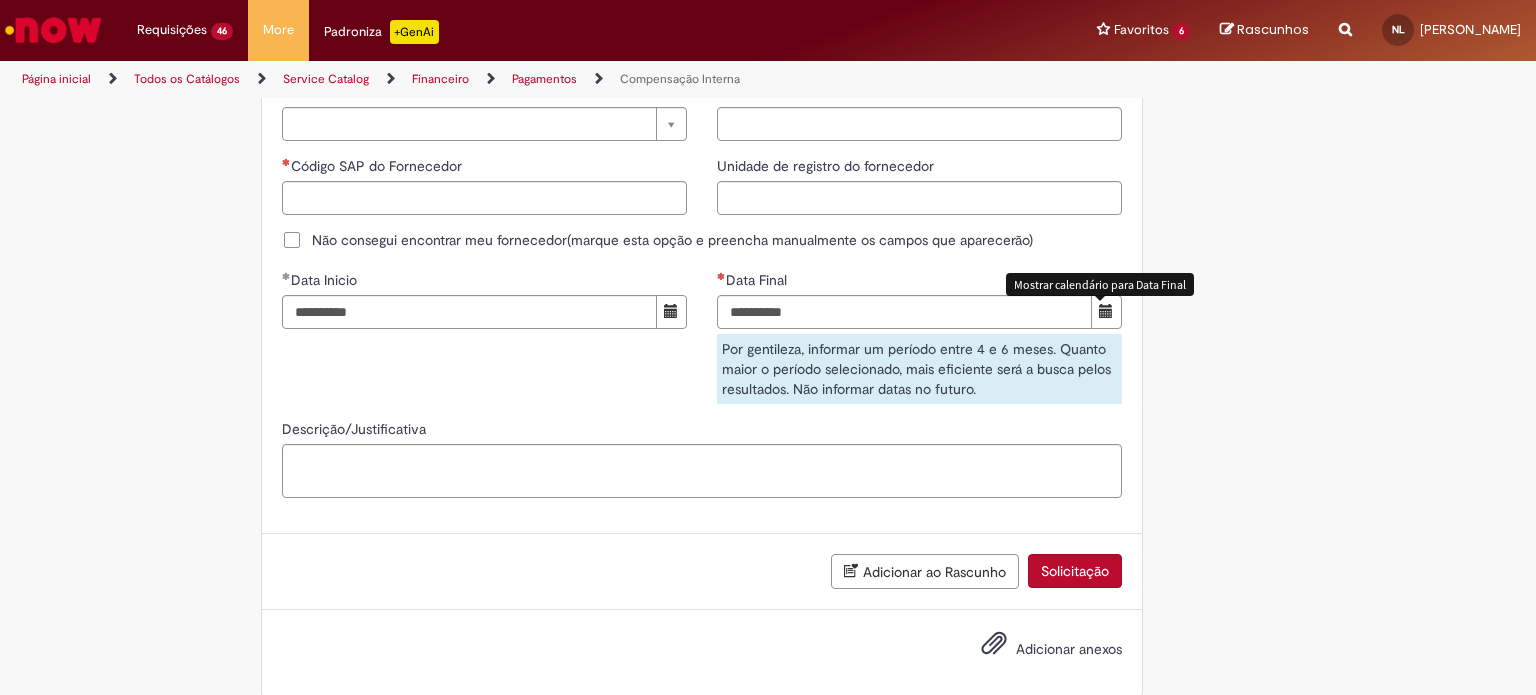 click at bounding box center (1106, 312) 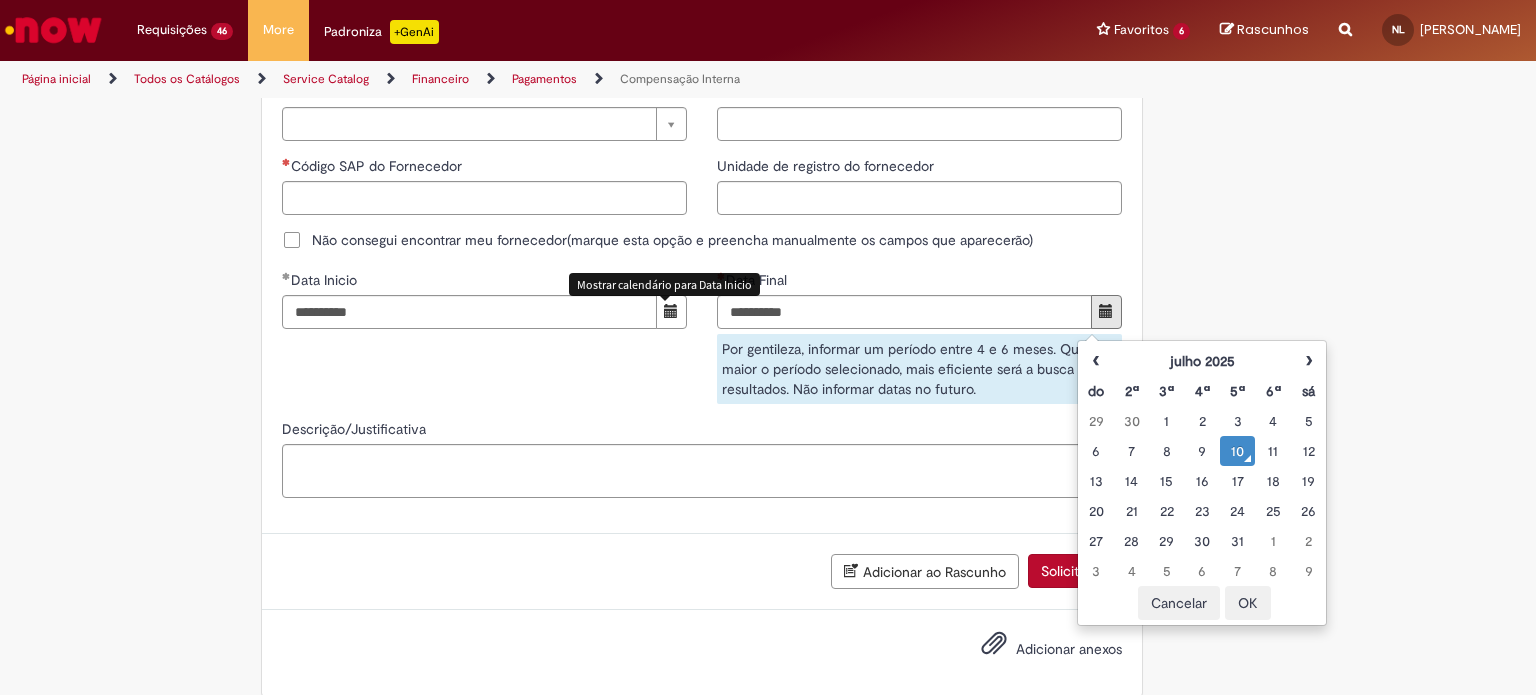 click at bounding box center [671, 311] 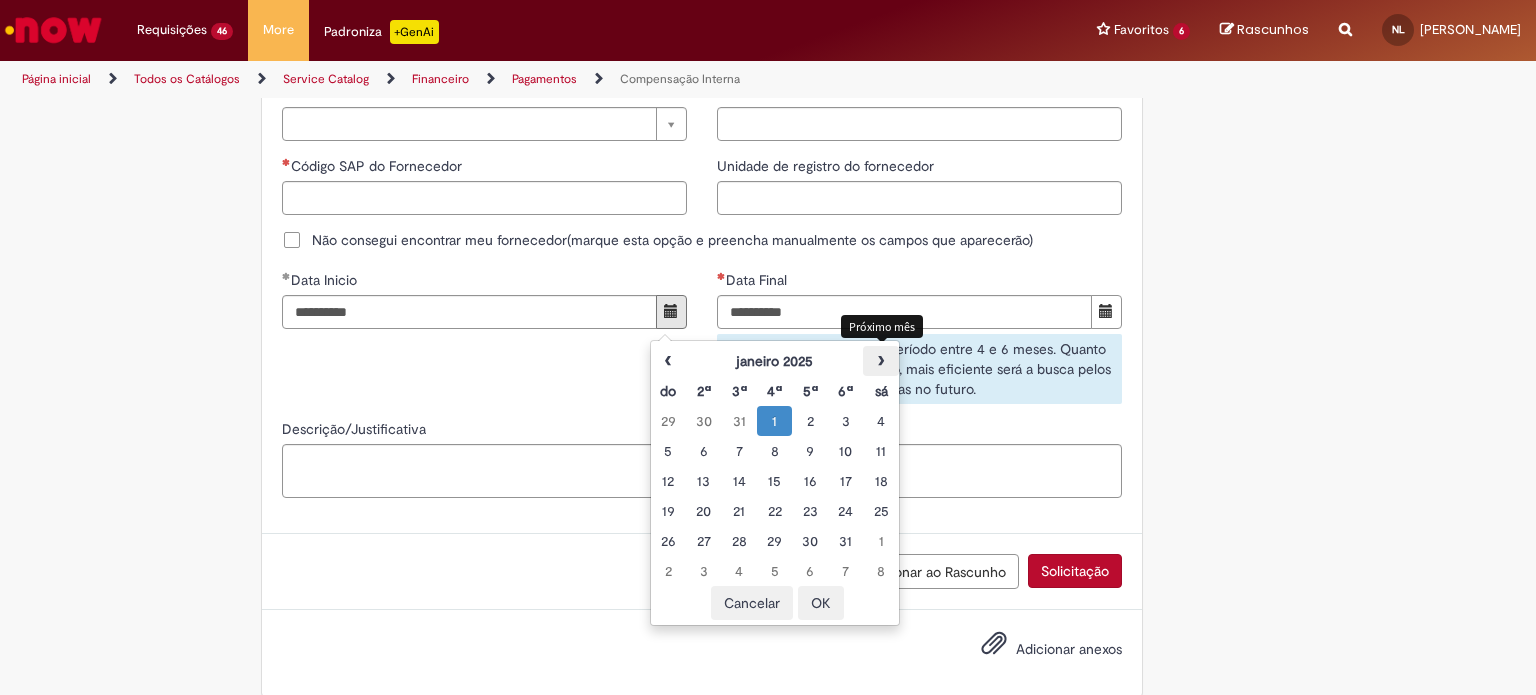 click on "›" at bounding box center [880, 361] 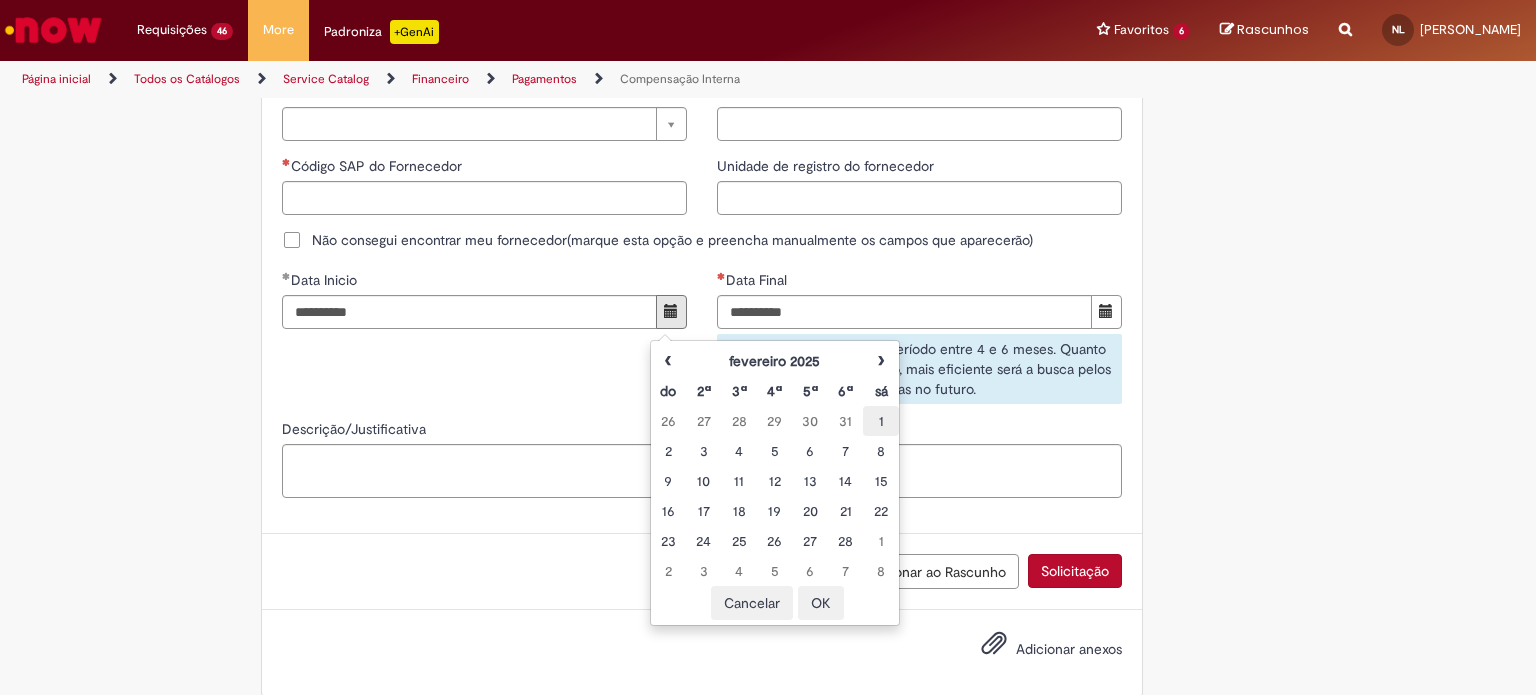click on "1" at bounding box center (880, 421) 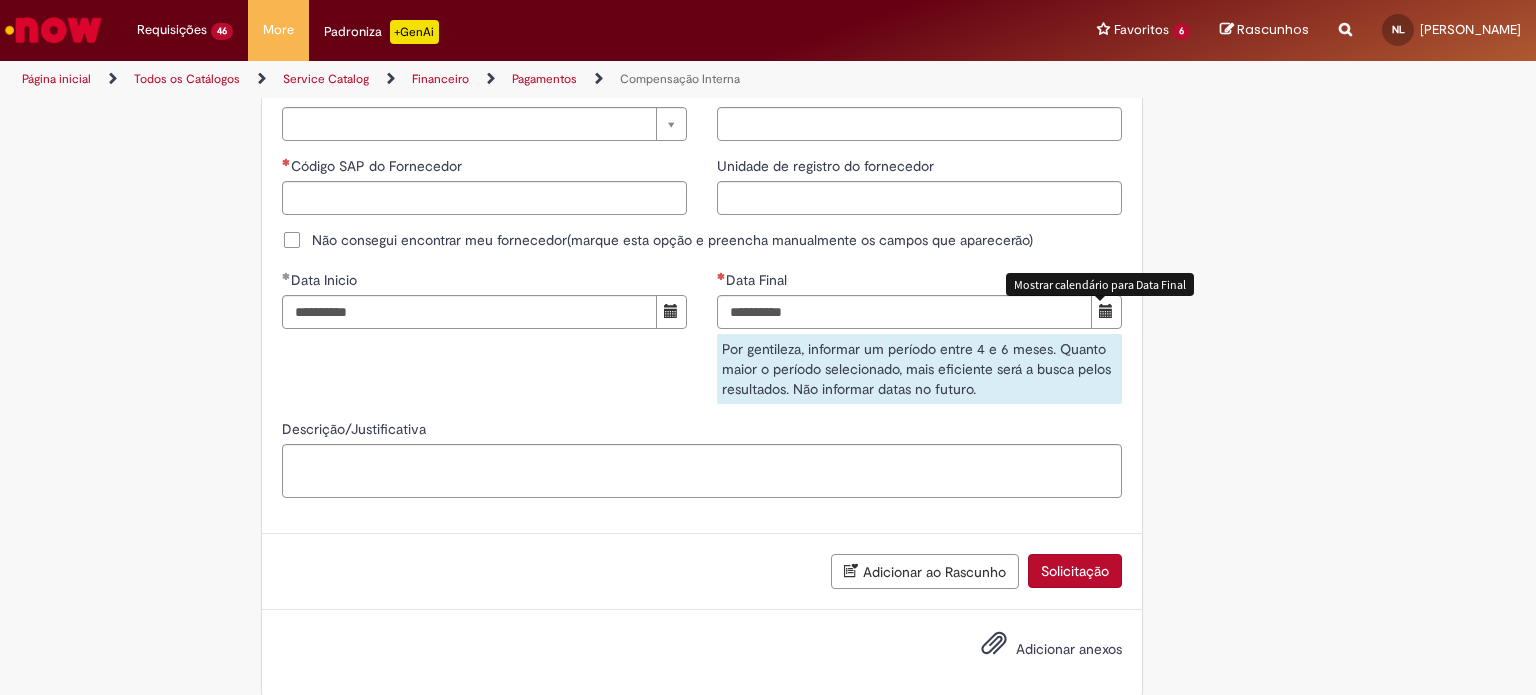 click at bounding box center [1106, 312] 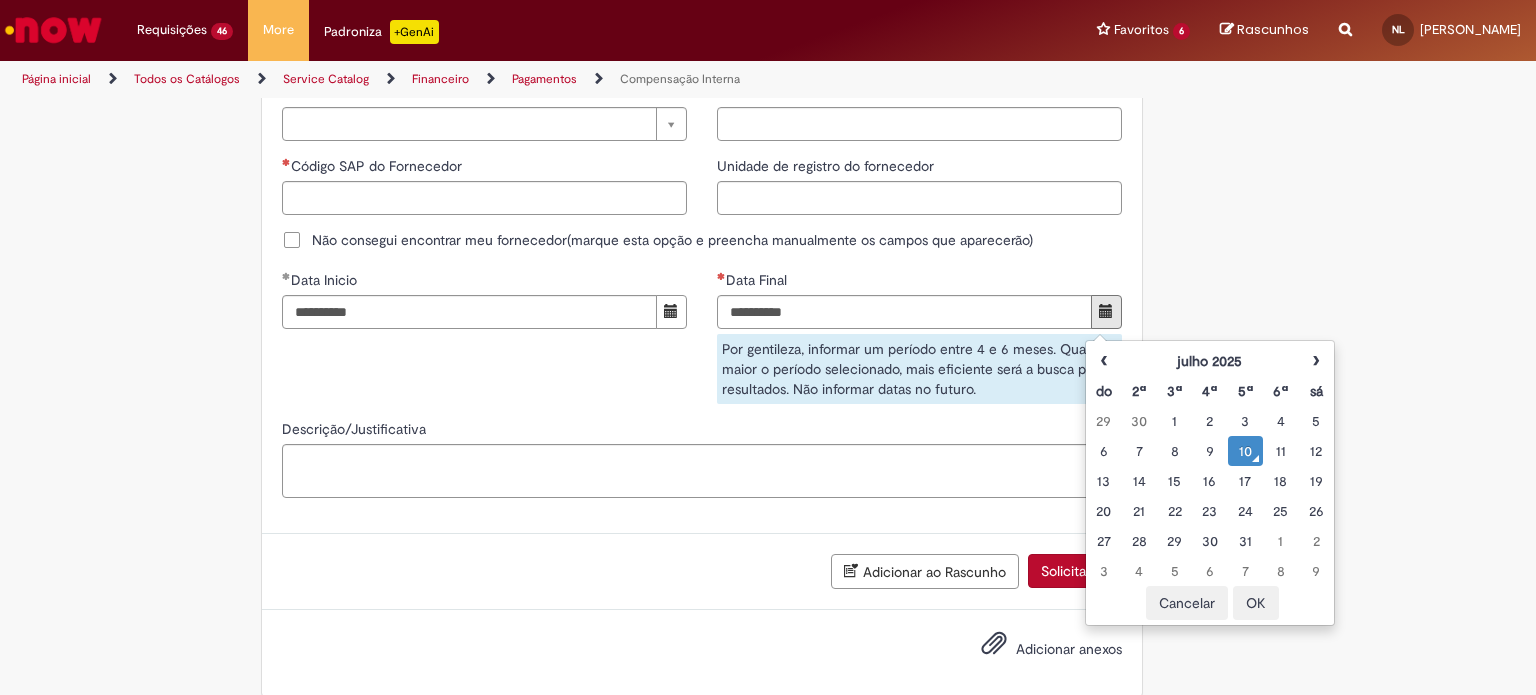 click on "10" at bounding box center [1245, 451] 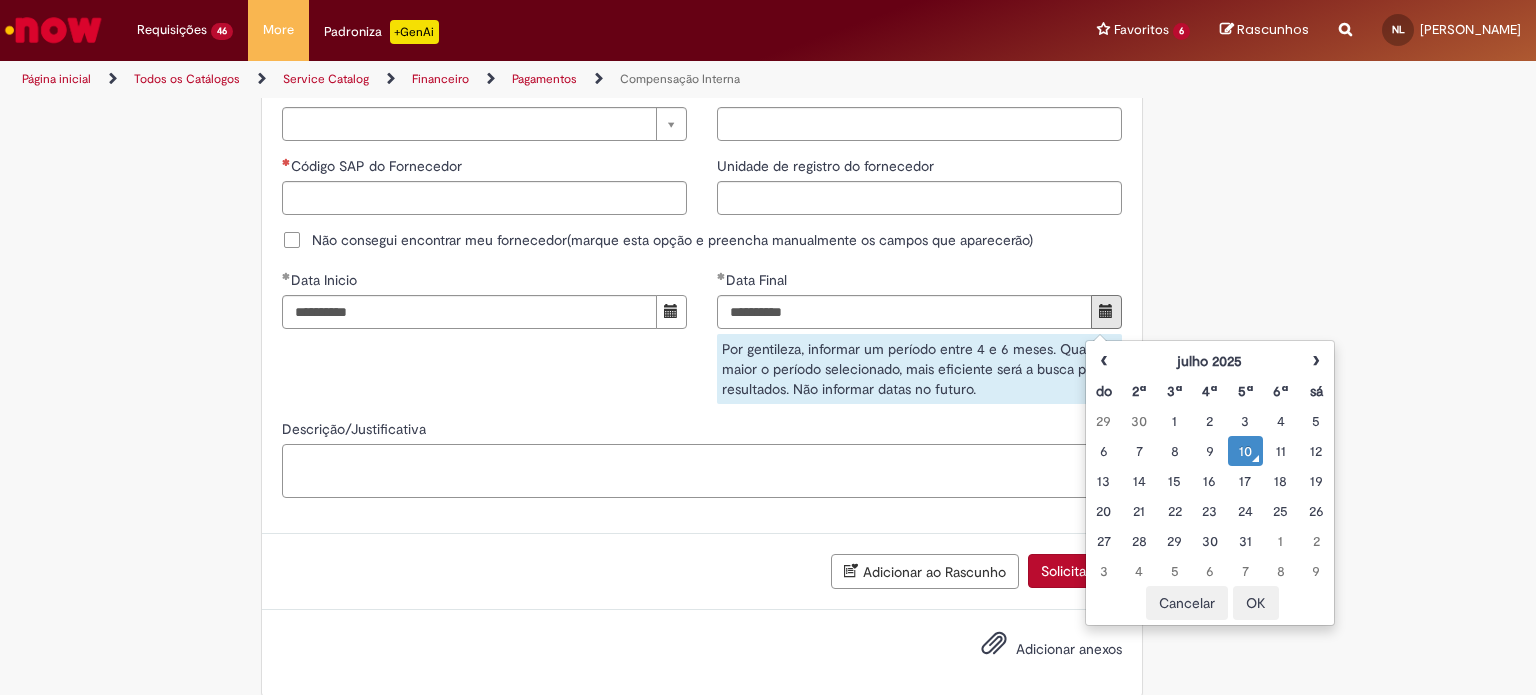 scroll, scrollTop: 1240, scrollLeft: 0, axis: vertical 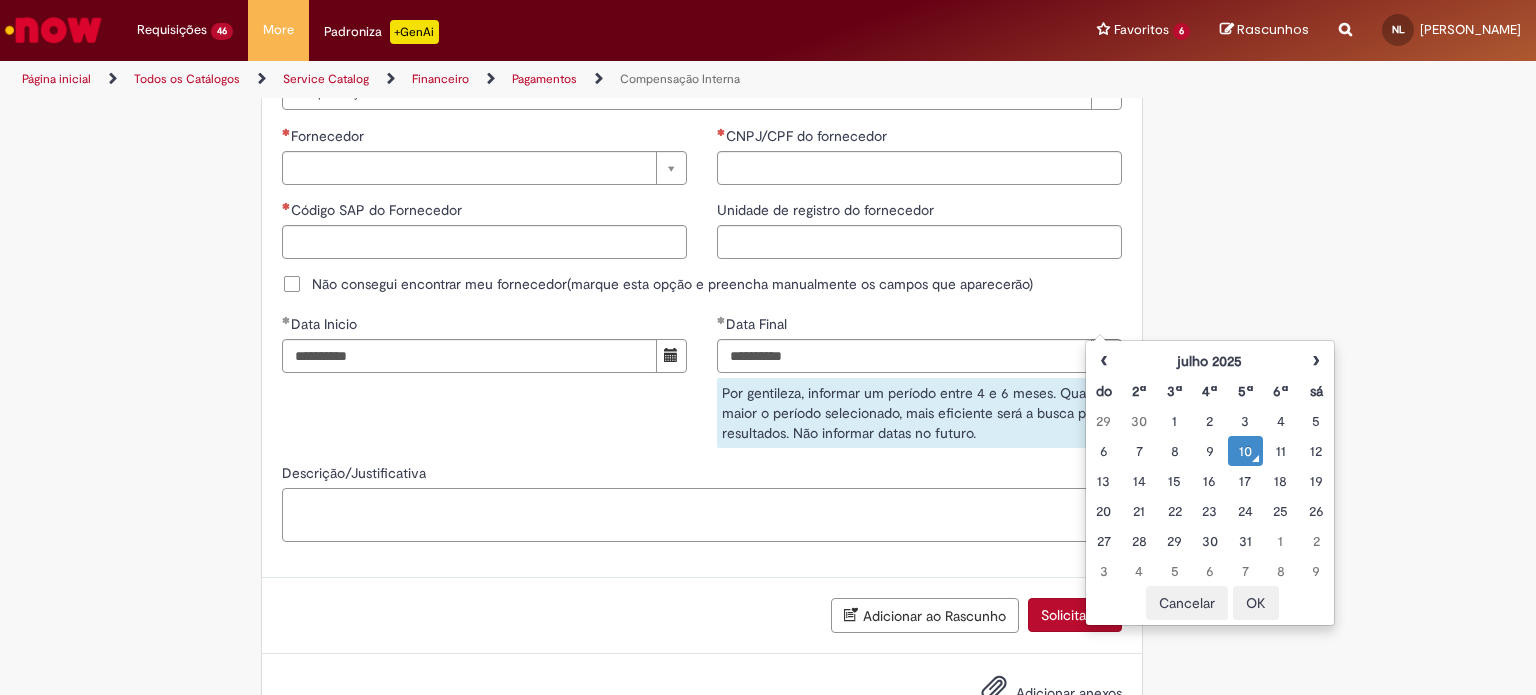 click on "Descrição/Justificativa" at bounding box center (702, 515) 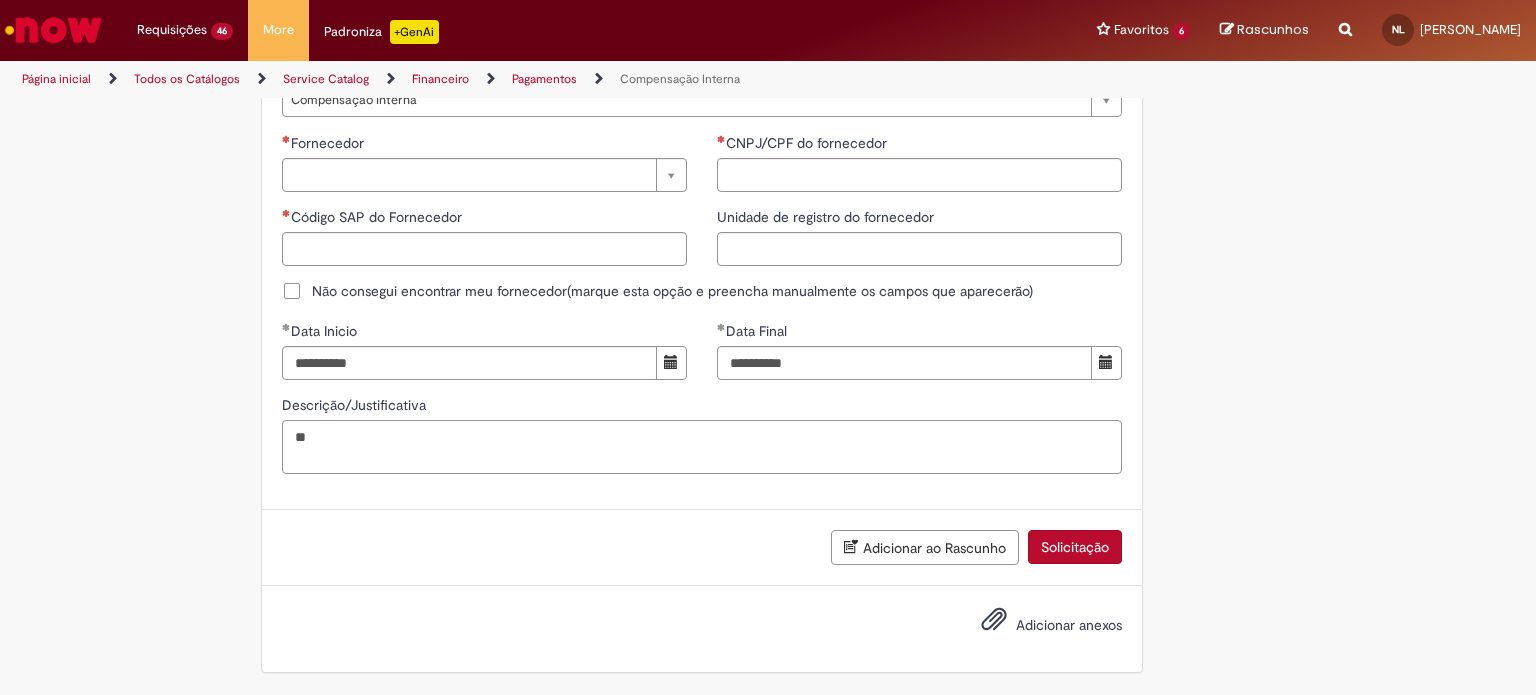 type on "*" 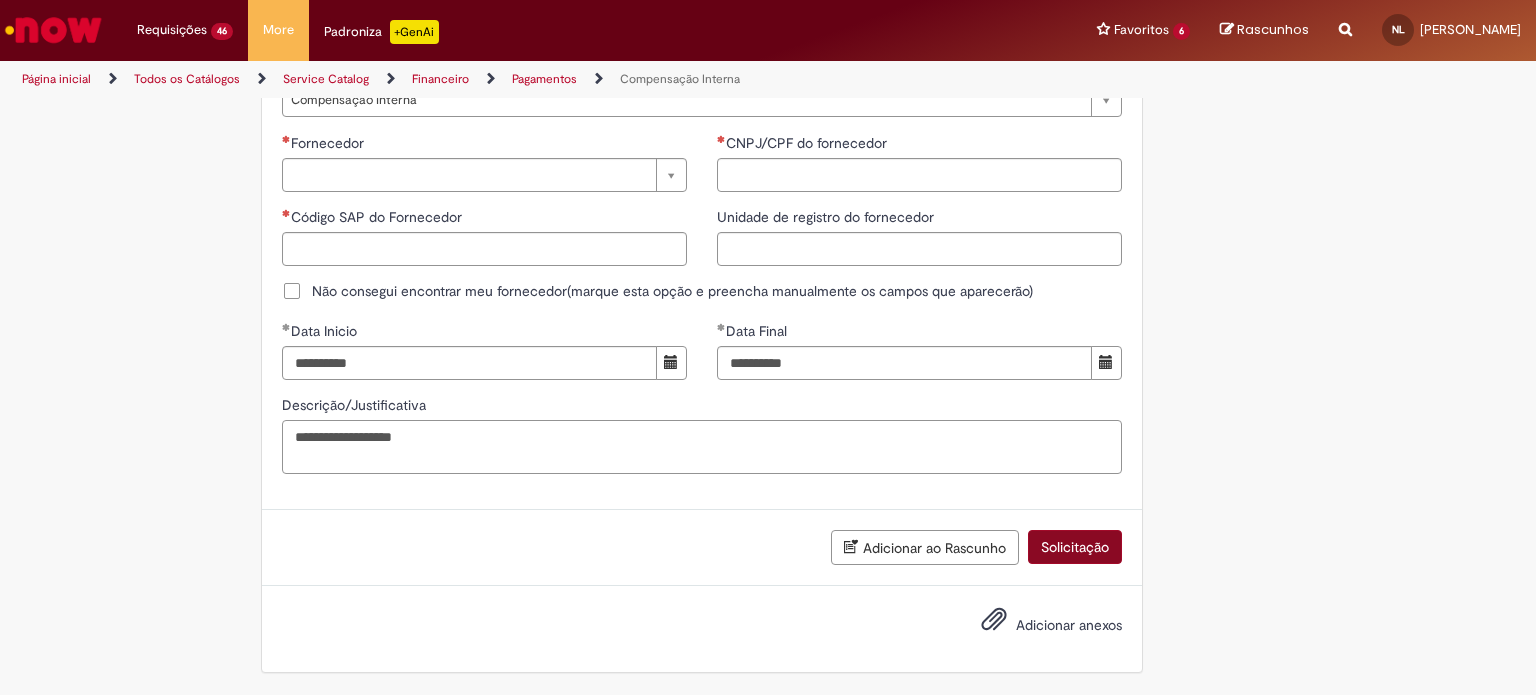 type on "**********" 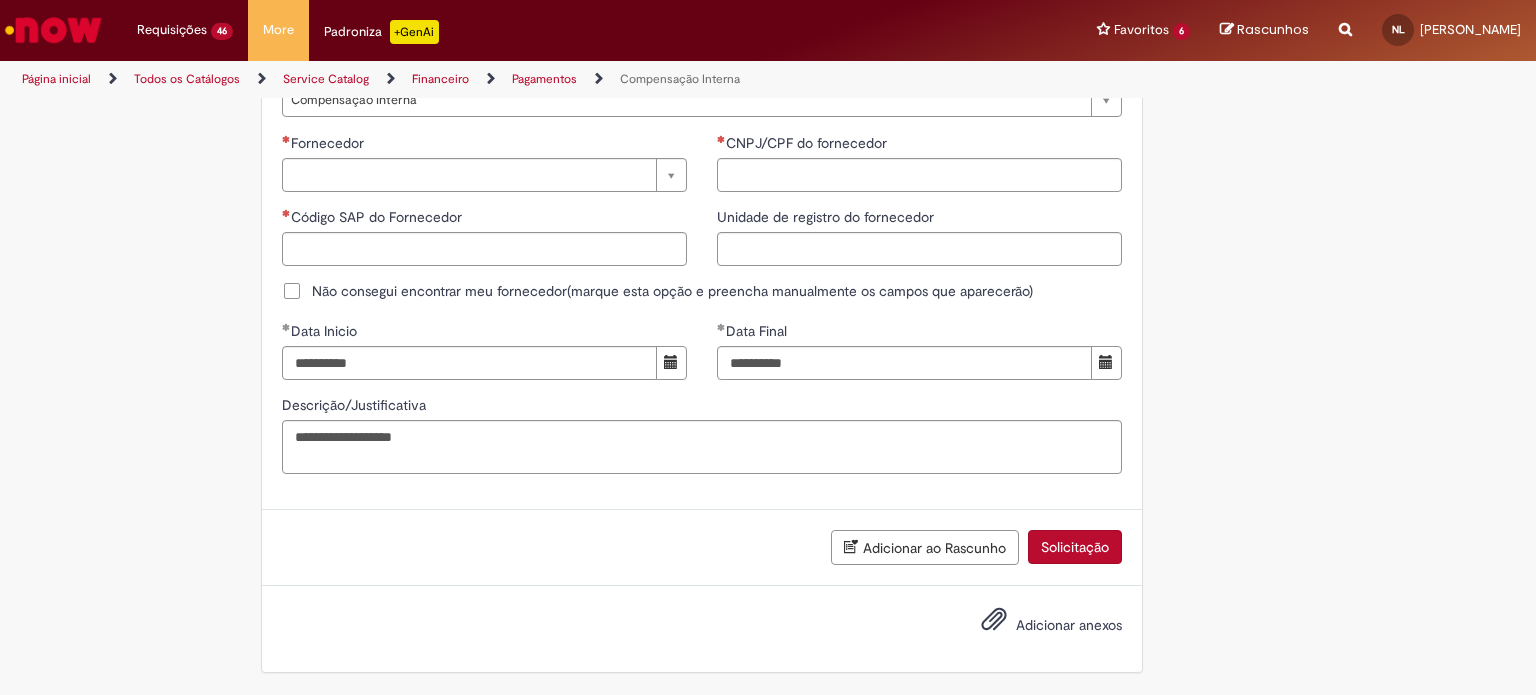 click on "Solicitação" at bounding box center (1075, 547) 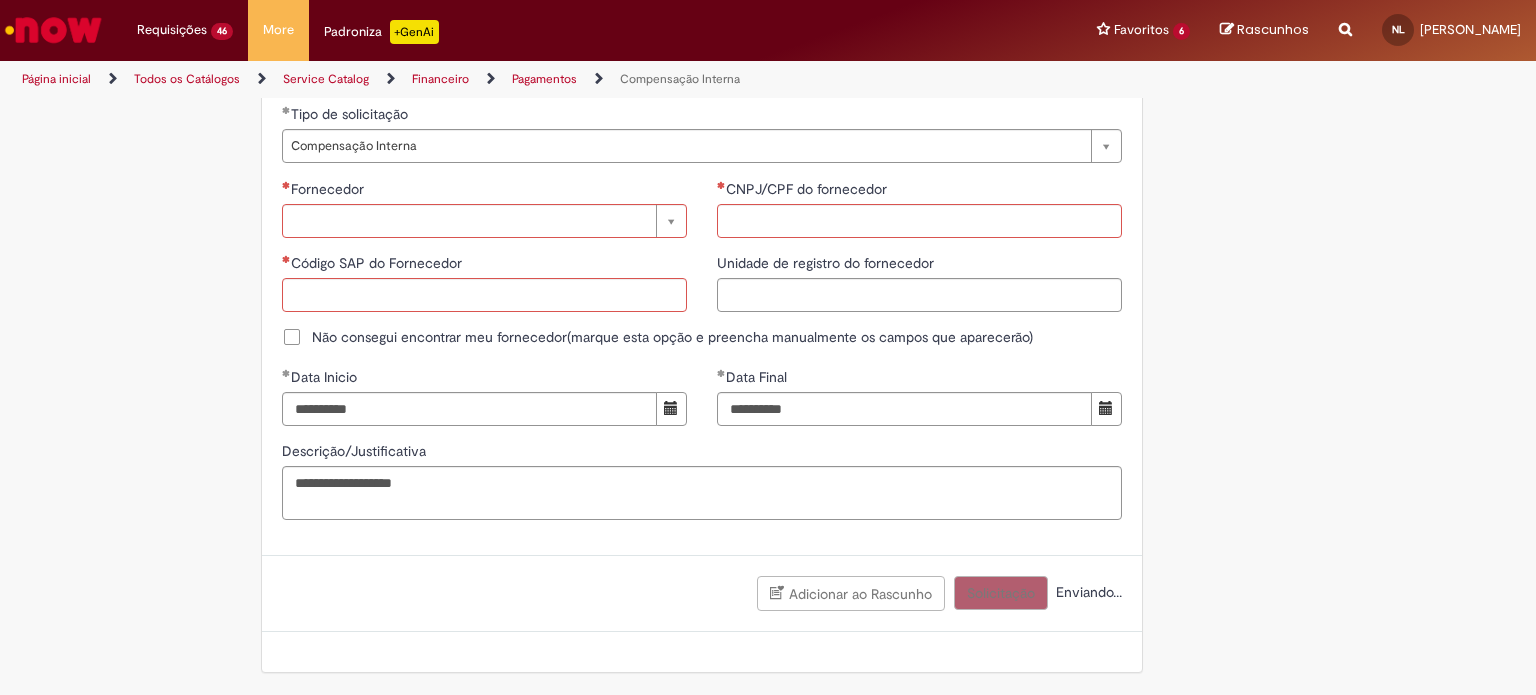 scroll, scrollTop: 1194, scrollLeft: 0, axis: vertical 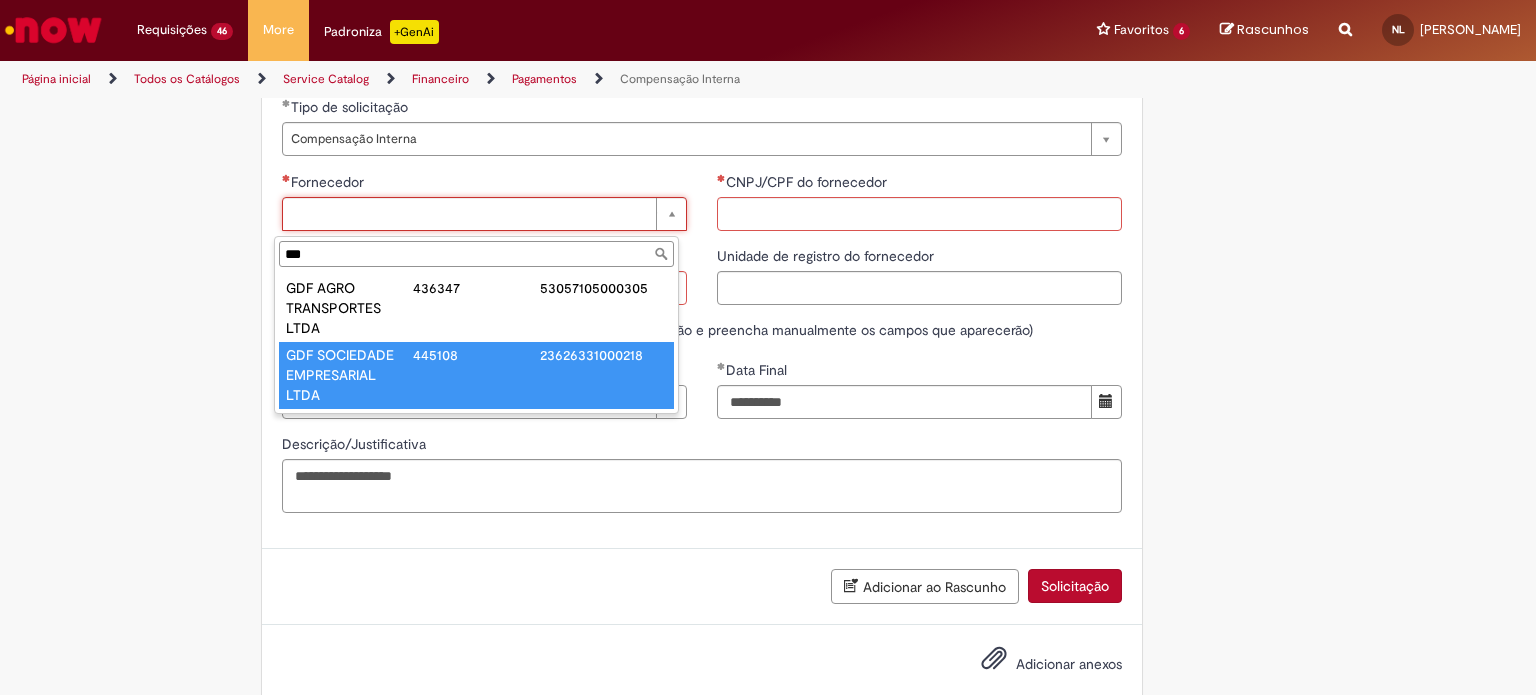 type on "***" 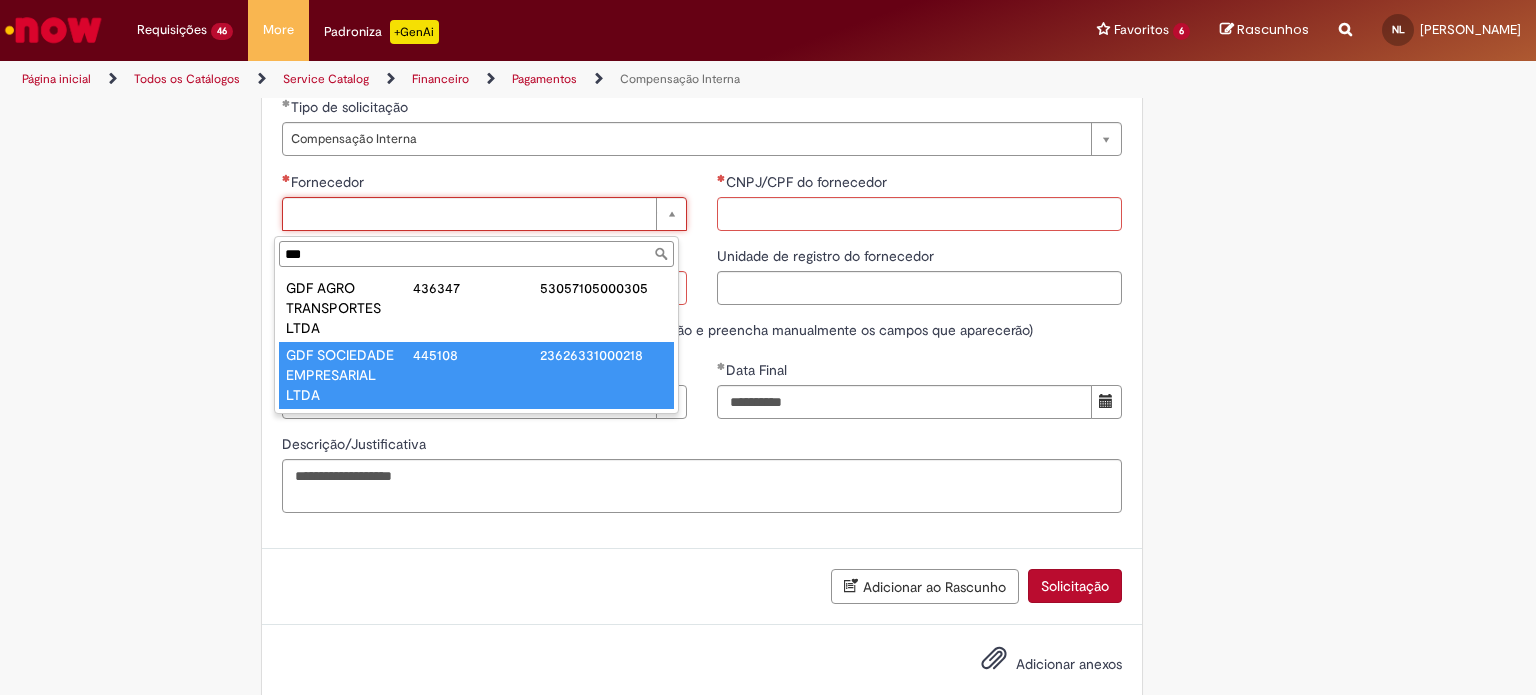 type on "**********" 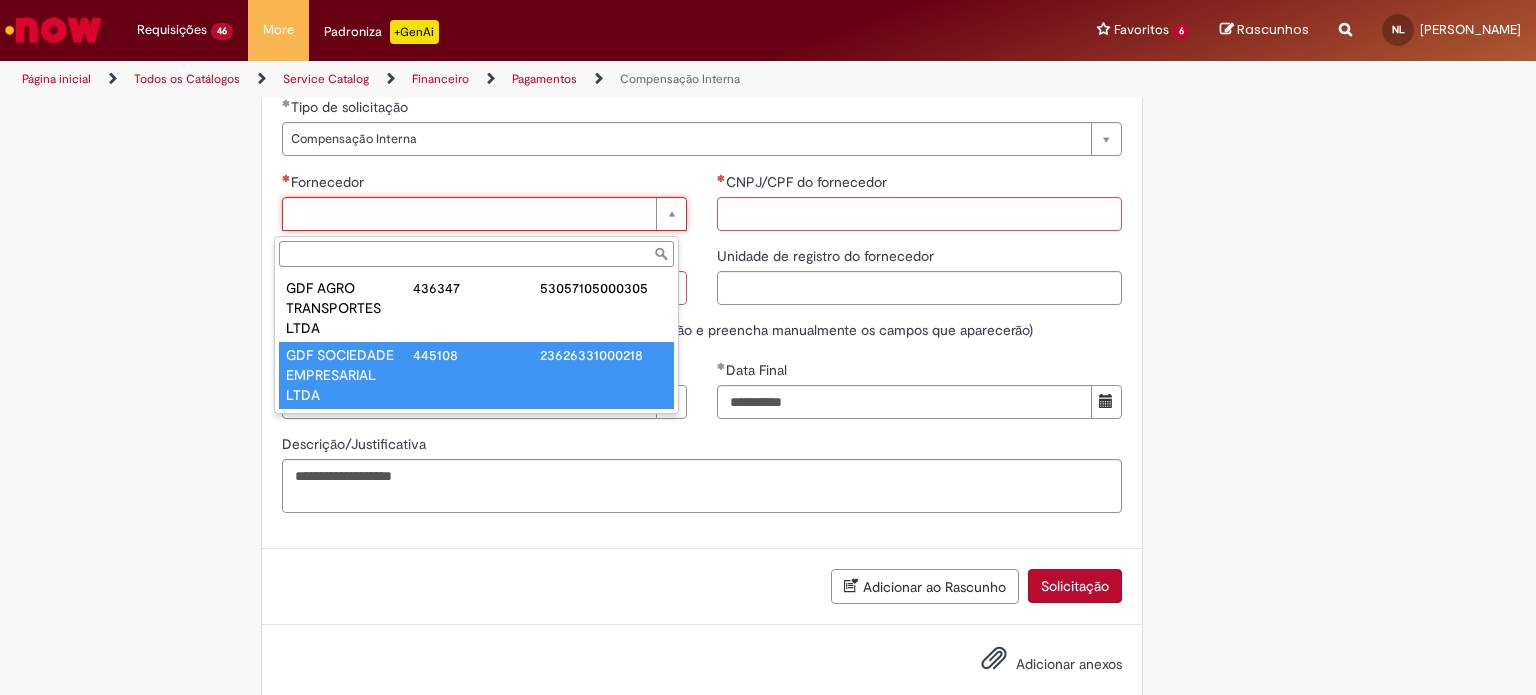 type on "******" 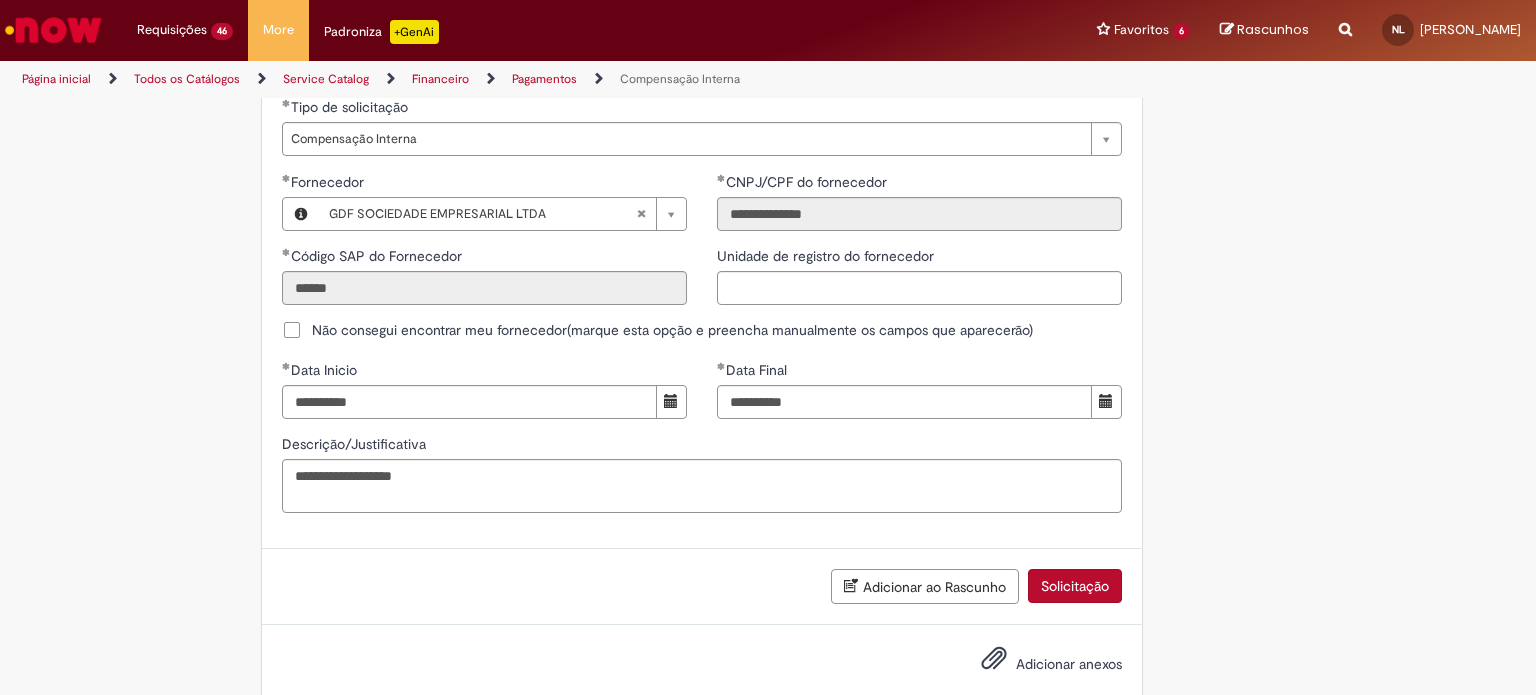 click on "Solicitação" at bounding box center (1075, 586) 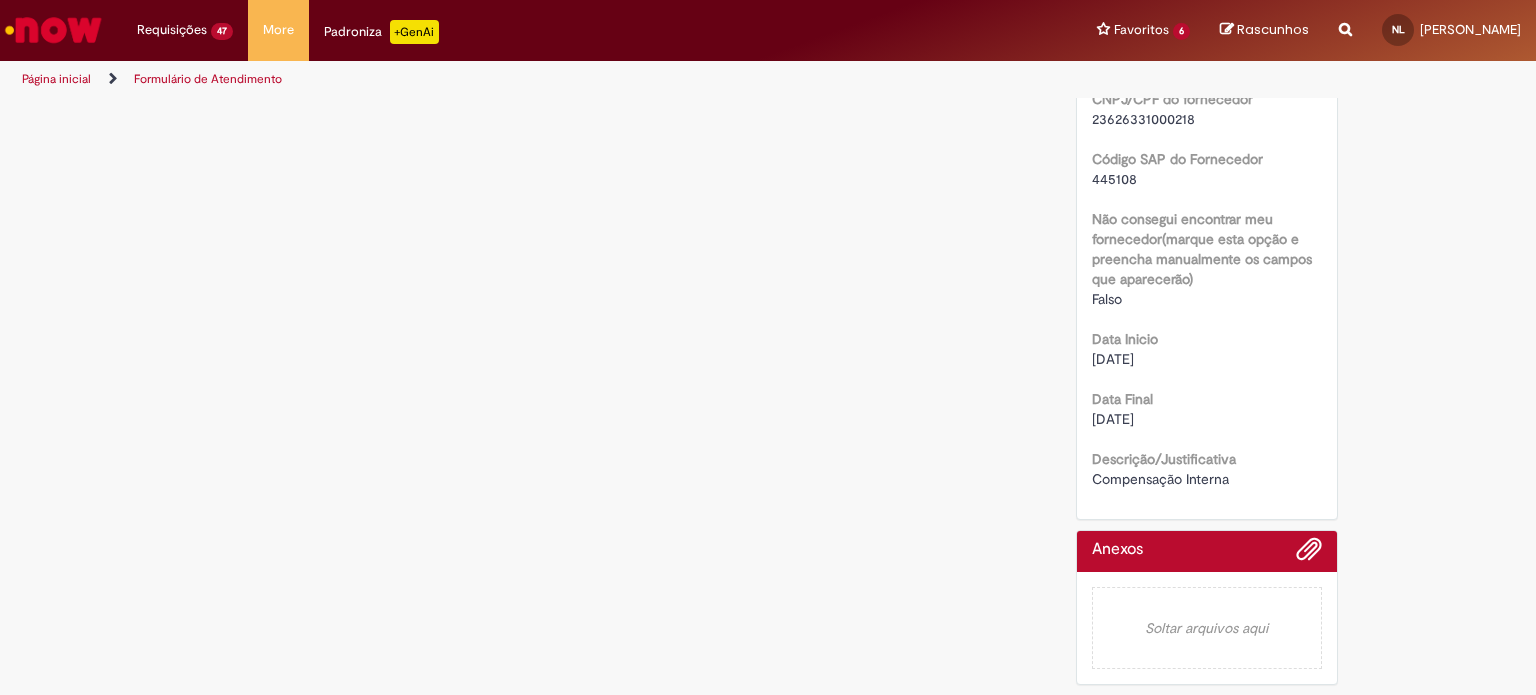 scroll, scrollTop: 0, scrollLeft: 0, axis: both 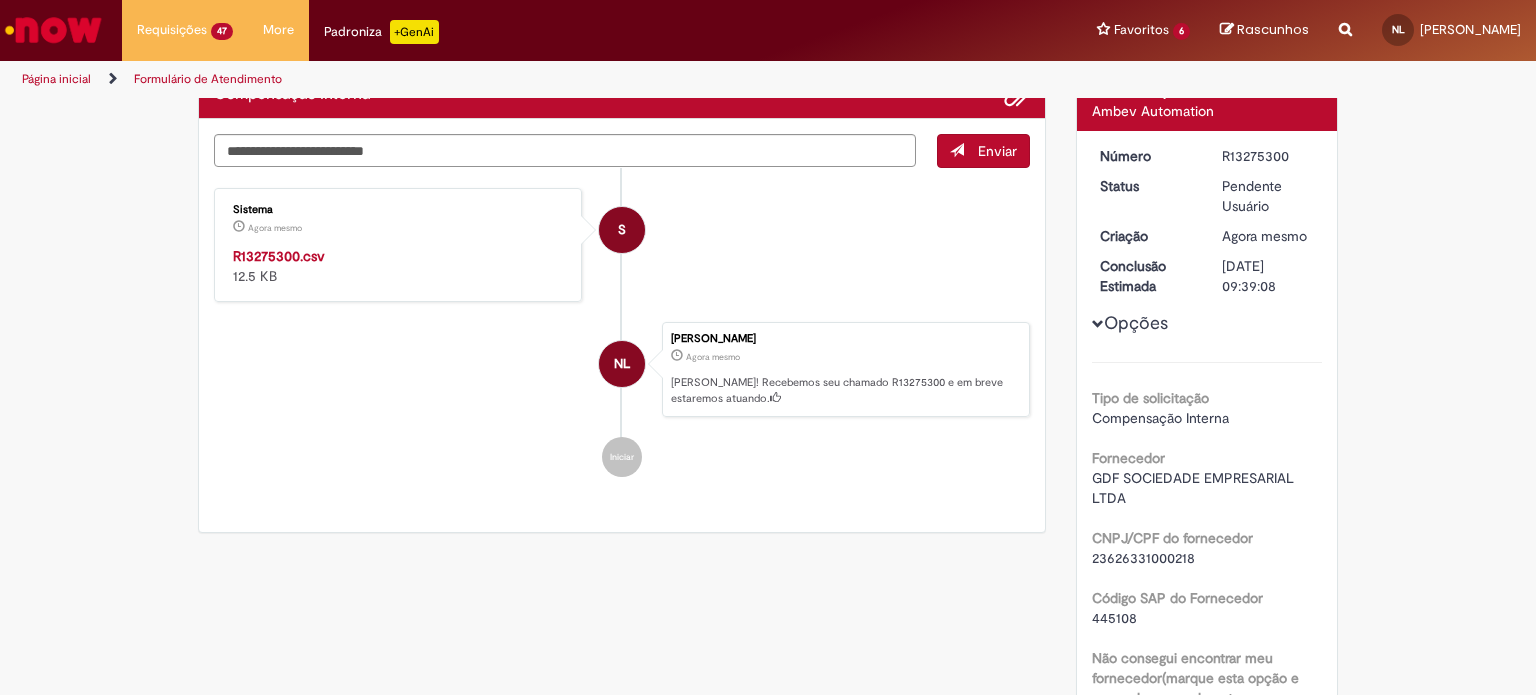 click on "R13275300.csv" at bounding box center [279, 256] 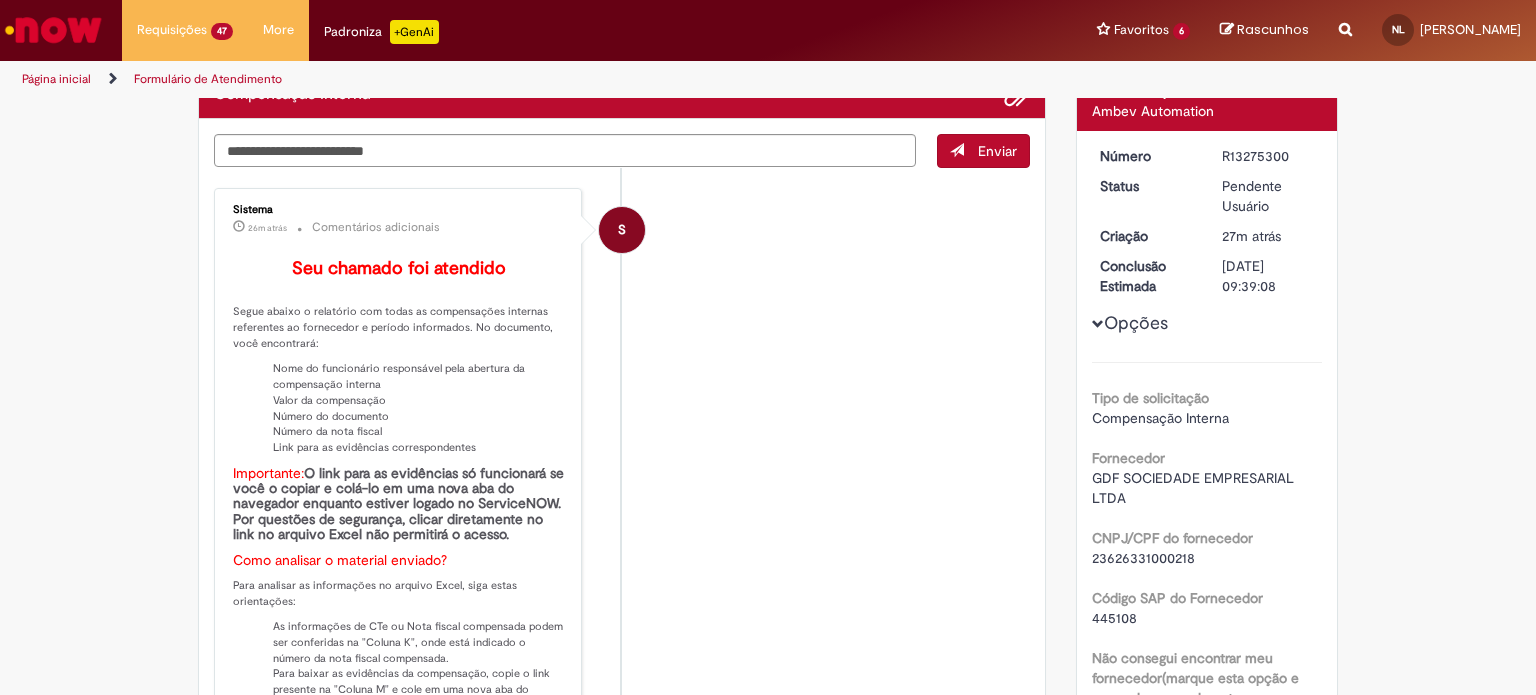click on "S
Sistema
26m atrás 26 minutos atrás     Comentários adicionais
Seu chamado foi atendido
Segue abaixo o relatório com todas as compensações internas referentes ao fornecedor e período informados. No documento, você encontrará: Nome do funcionário responsável pela abertura da compensação interna Valor da compensação Número do documento Número da nota fiscal Link para as evidências correspondentes Importante:  O link para as evidências só funcionará se você o copiar e colá-lo em uma nova aba do navegador enquanto estiver logado no ServiceNOW. Por questões de segurança, clicar diretamente no link no arquivo Excel não permitirá o acesso. Como analisar o material enviado? Para analisar as informações no arquivo Excel, siga estas orientações: Observação:  Para outras solicitações, como:" at bounding box center [622, 589] 